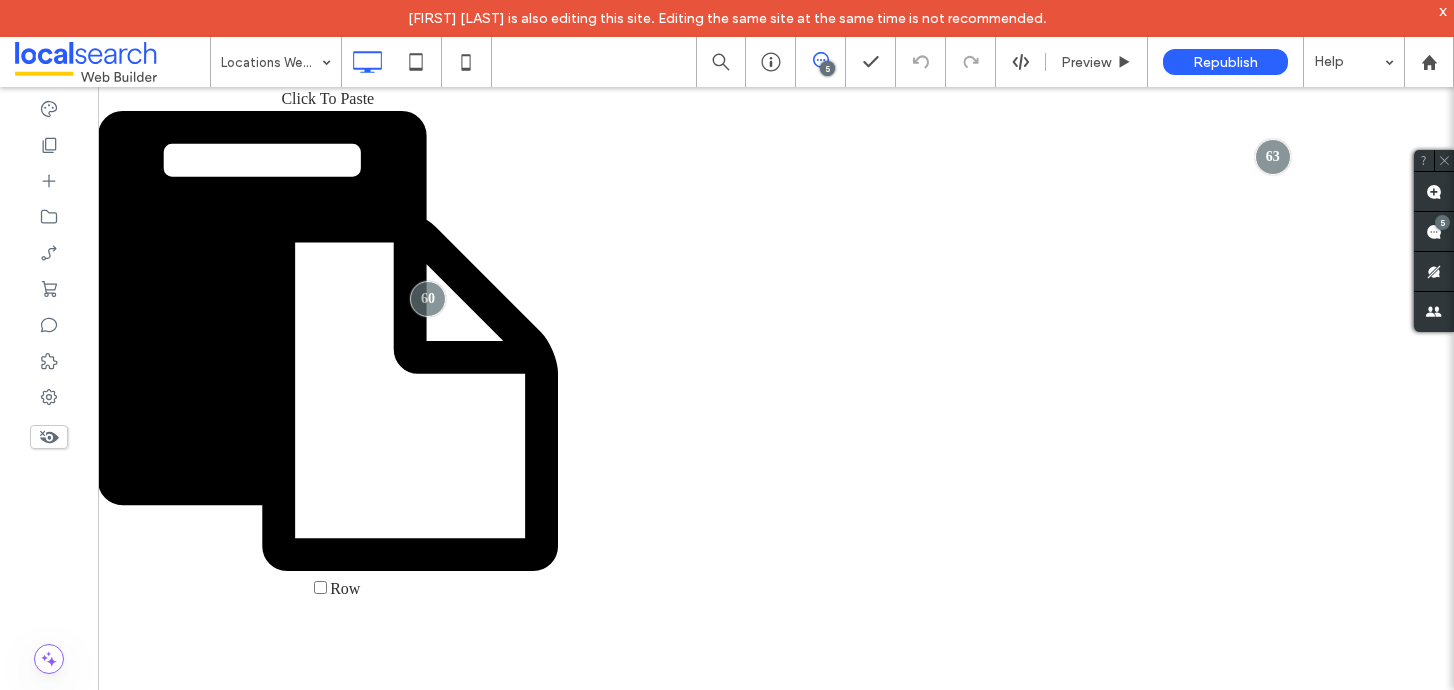 scroll, scrollTop: 0, scrollLeft: 0, axis: both 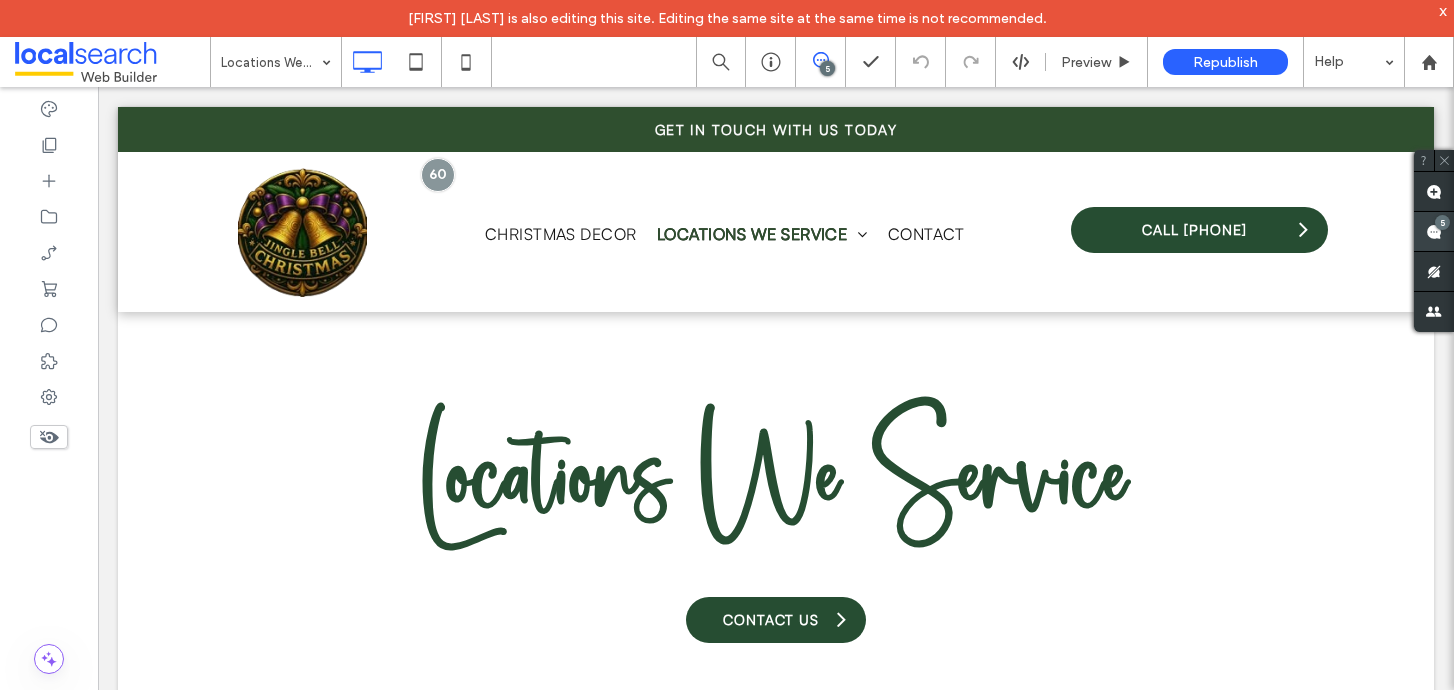 click 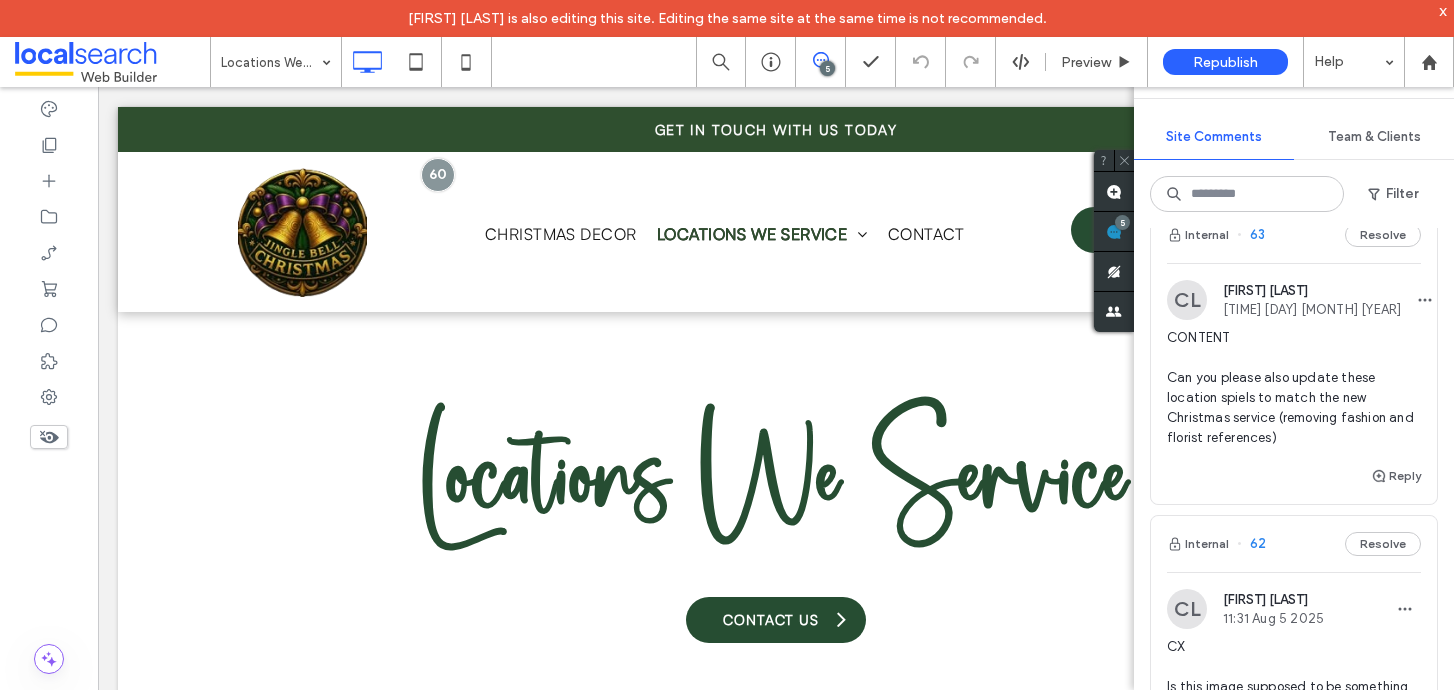 scroll, scrollTop: 42, scrollLeft: 0, axis: vertical 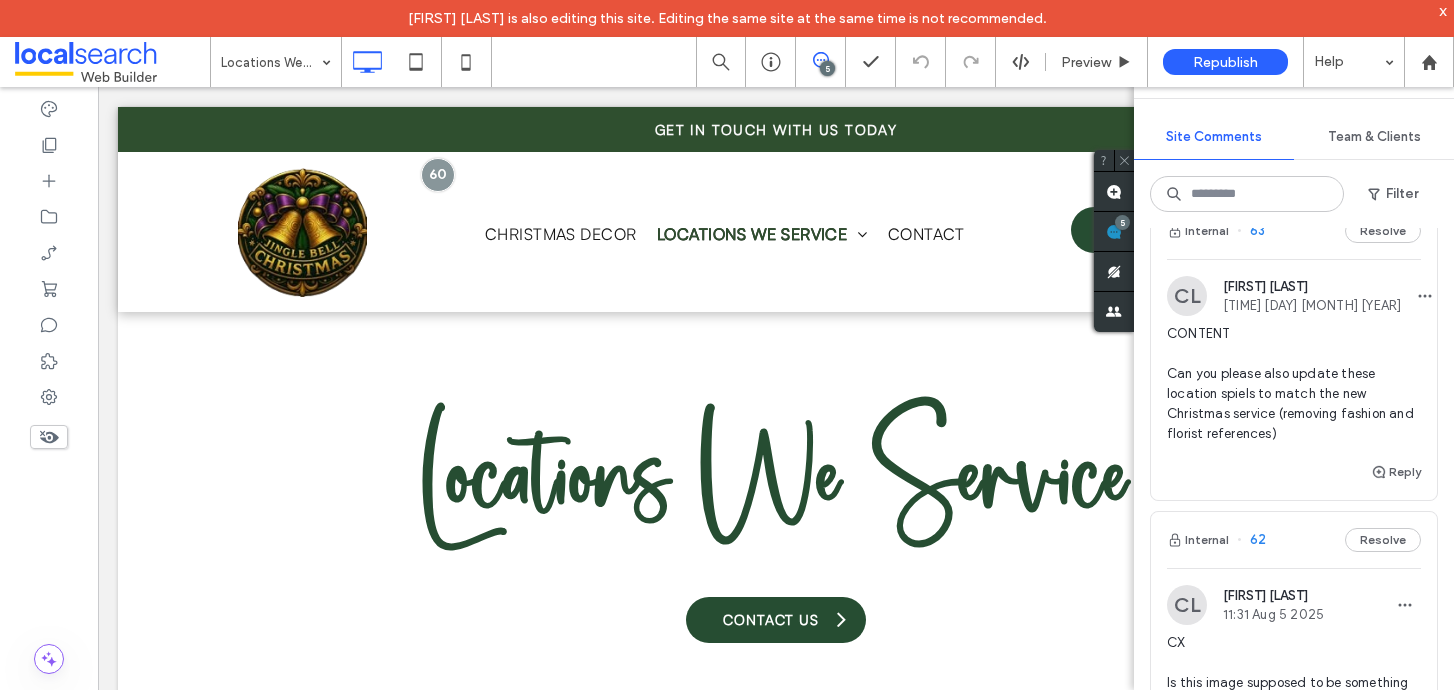 click on "CONTENT
Can you please also update these location spiels to match the new Christmas service (removing fashion and florist references)" at bounding box center [1294, 384] 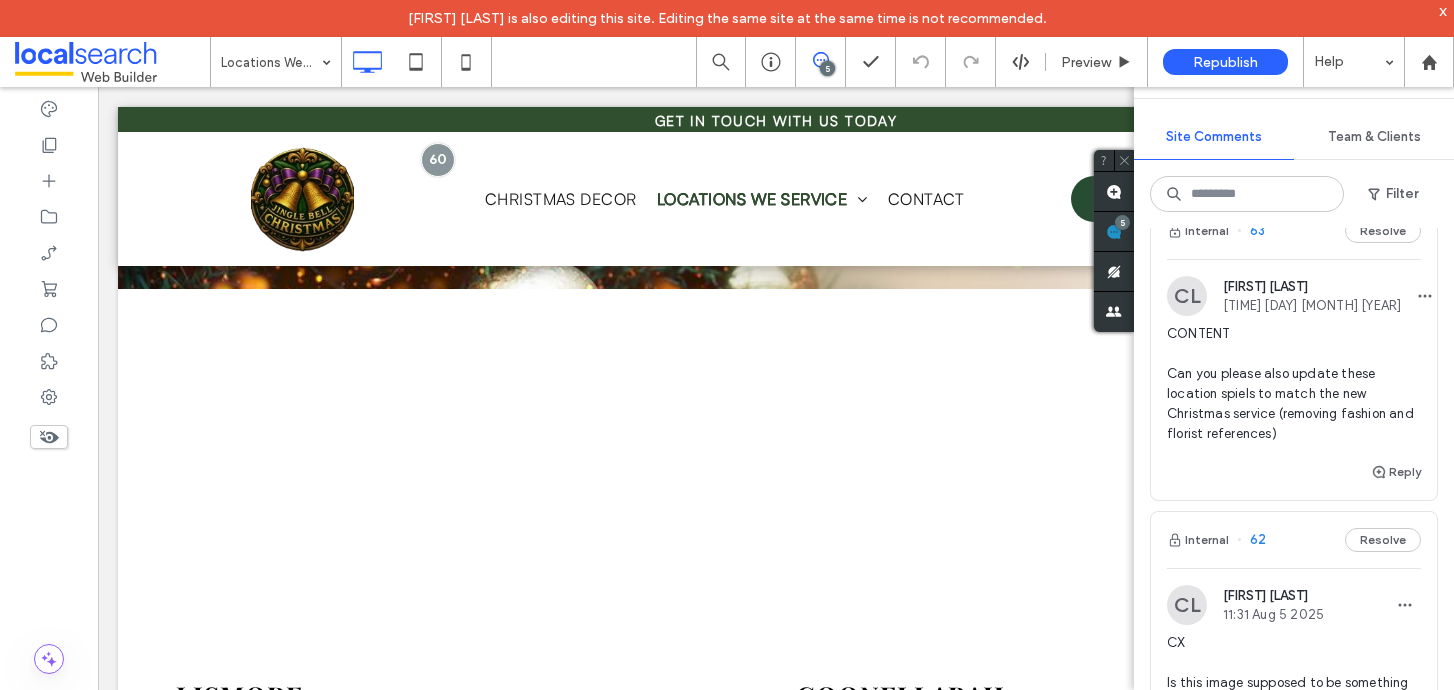 scroll, scrollTop: 1005, scrollLeft: 0, axis: vertical 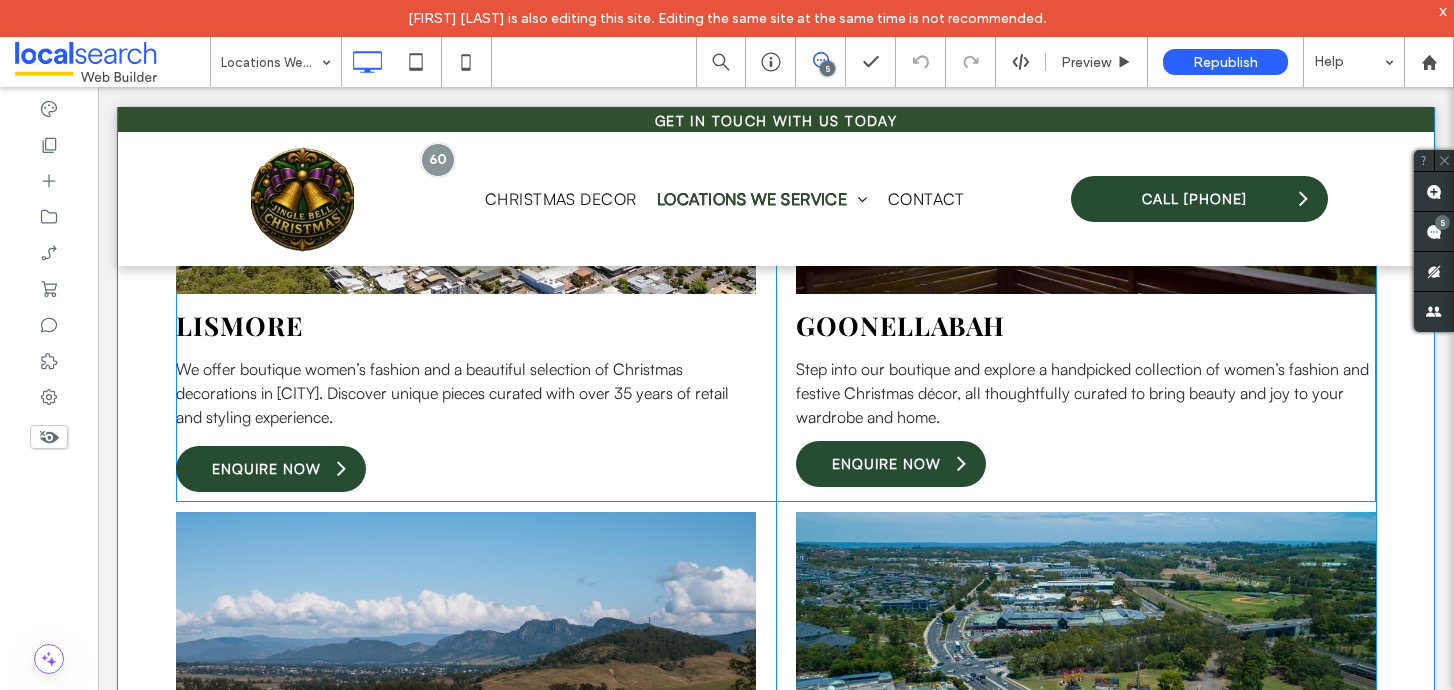 click on "We offer boutique women’s fashion and a beautiful selection of Christmas decorations in [CITY]. Discover unique pieces curated with over 35 years of retail and styling experience." at bounding box center (452, 393) 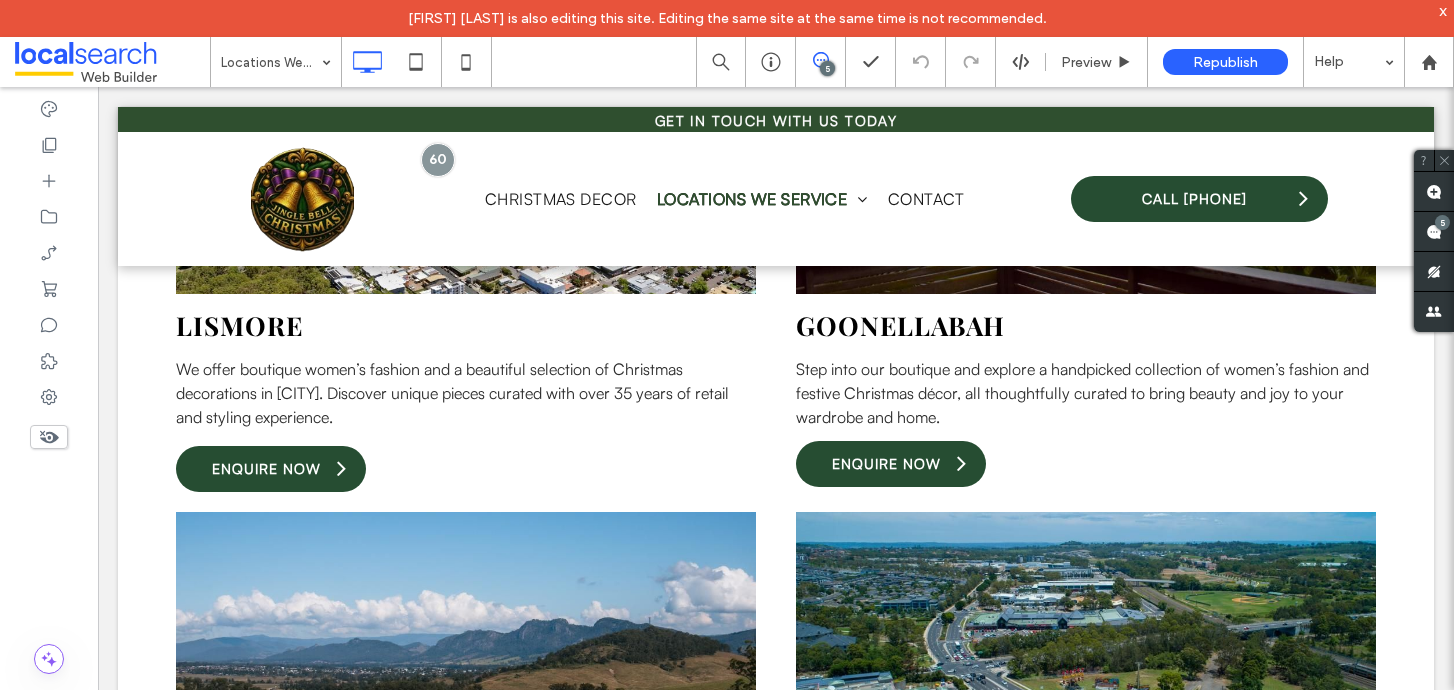 click on "We offer boutique women’s fashion and a beautiful selection of Christmas decorations in [CITY]. Discover unique pieces curated with over 35 years of retail and styling experience." at bounding box center [452, 393] 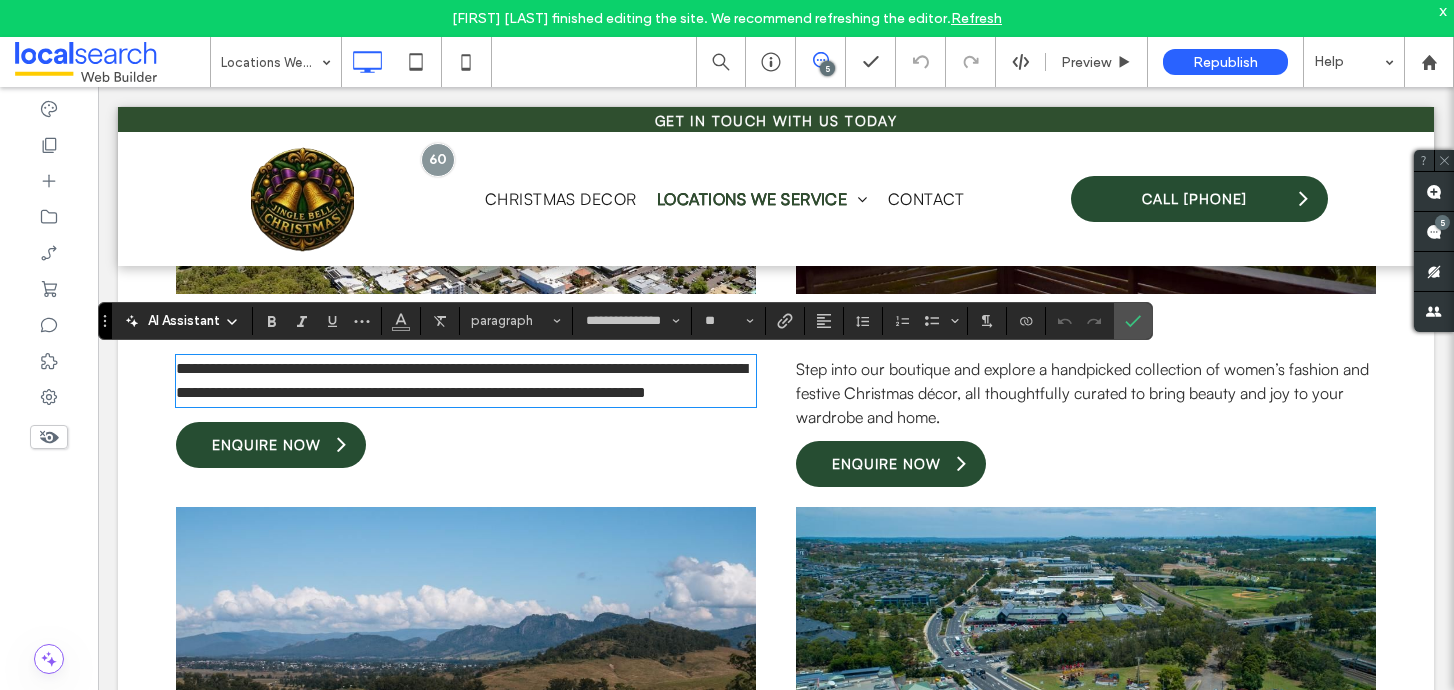 scroll, scrollTop: 0, scrollLeft: 0, axis: both 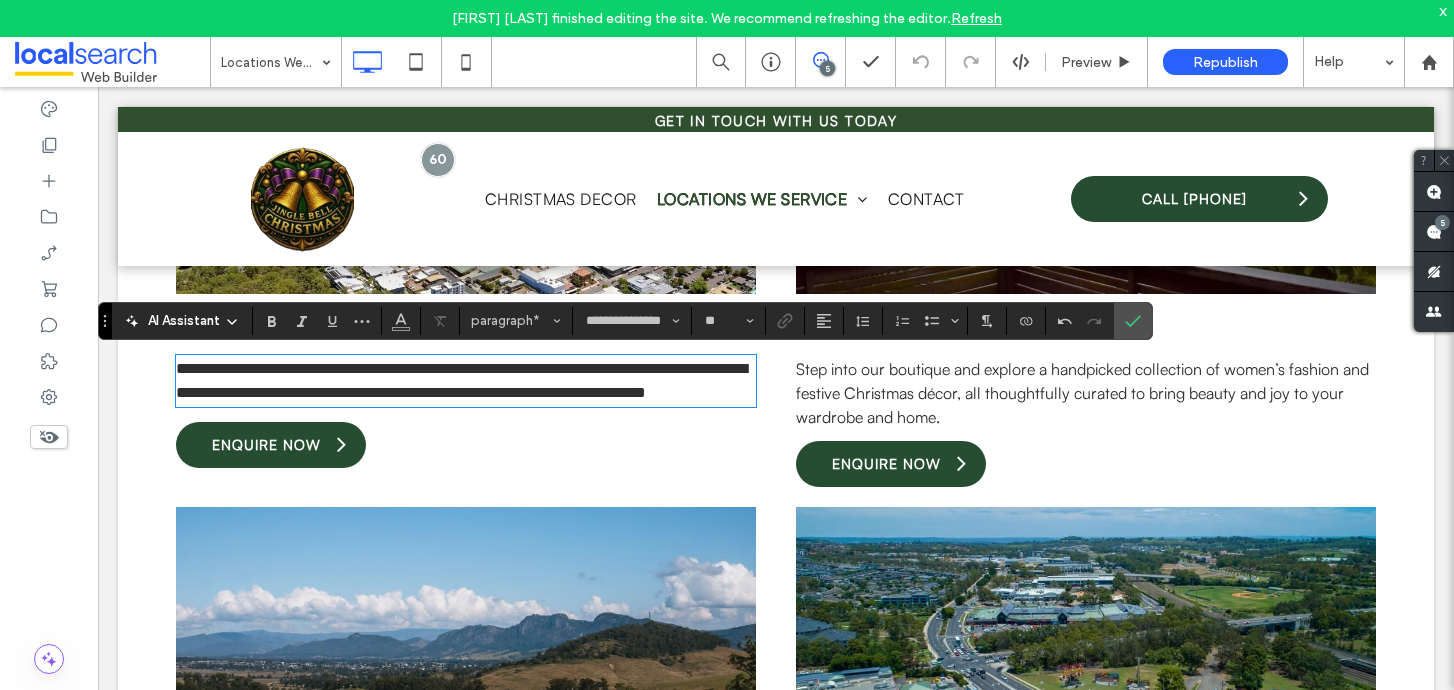 click on "**********" at bounding box center (461, 380) 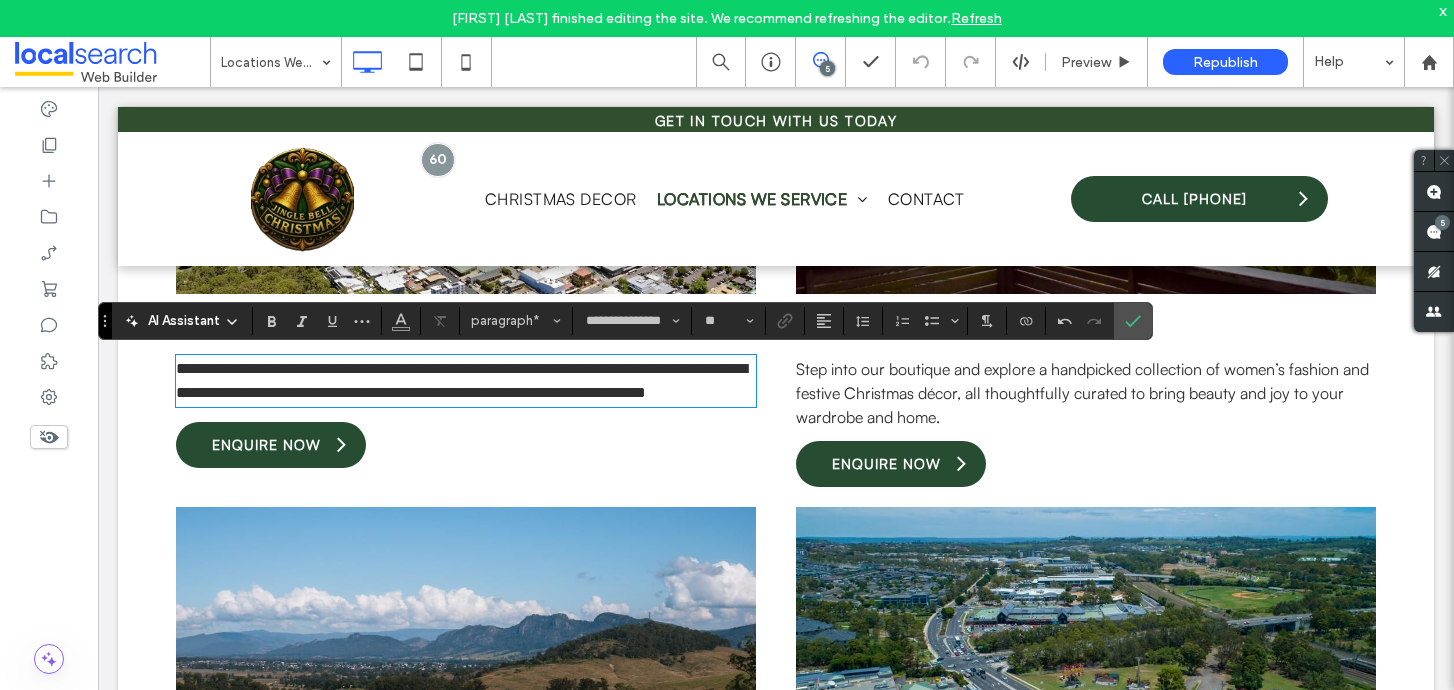 type 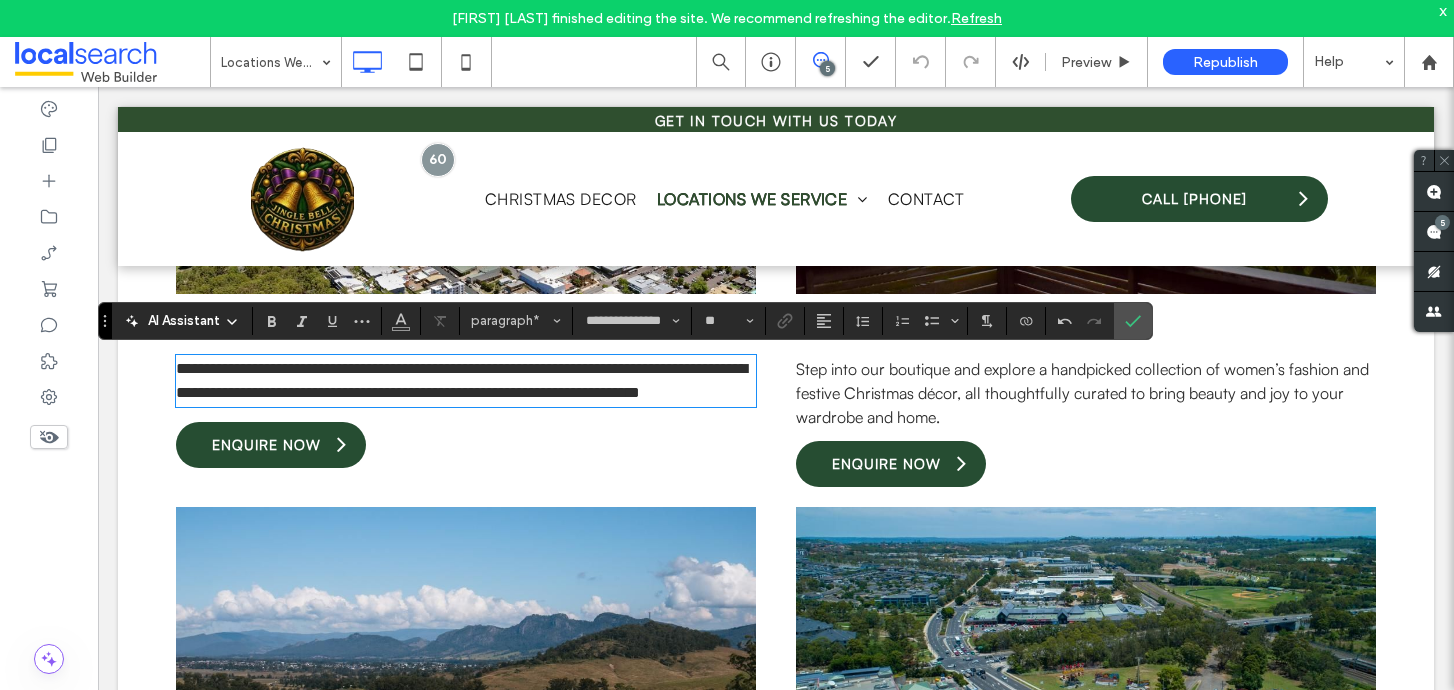 click on "**********" at bounding box center [461, 380] 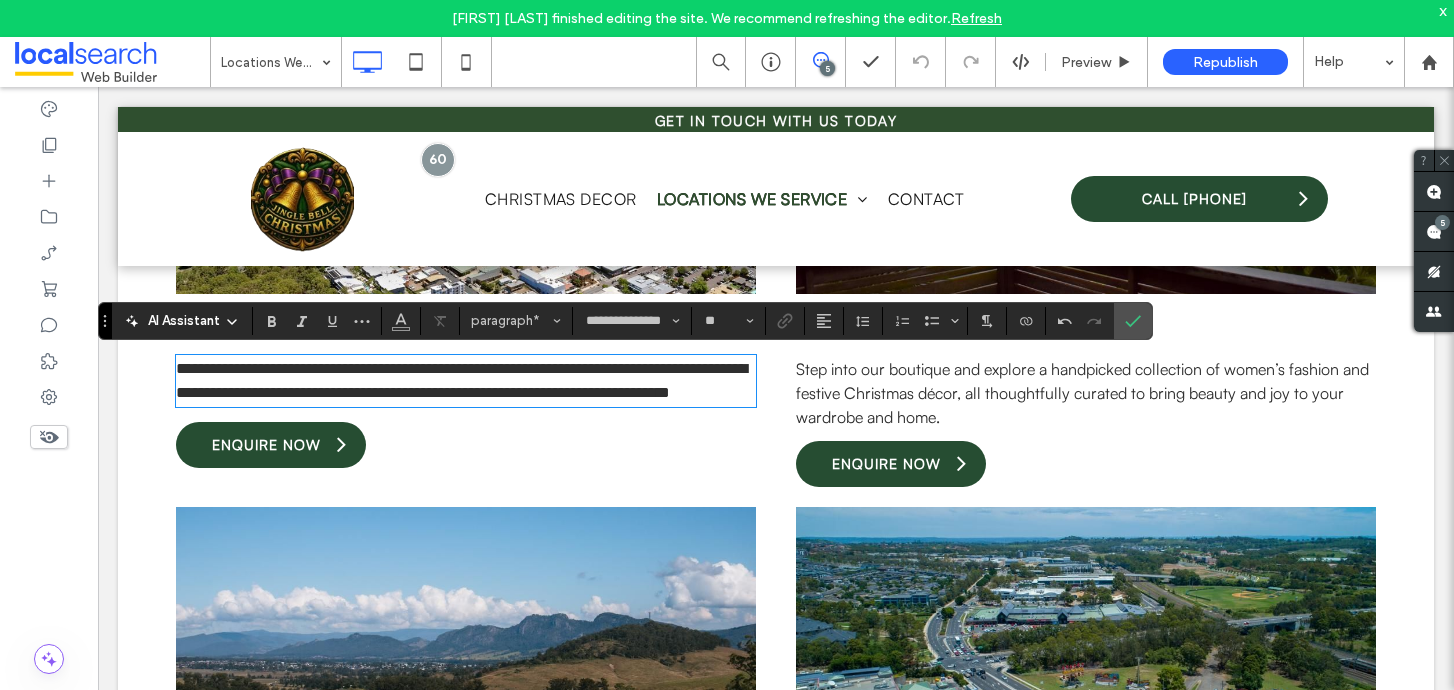 click on "Step into our boutique and explore a handpicked collection of women’s fashion and festive Christmas décor, all thoughtfully curated to bring beauty and joy to your wardrobe and home." at bounding box center [1082, 393] 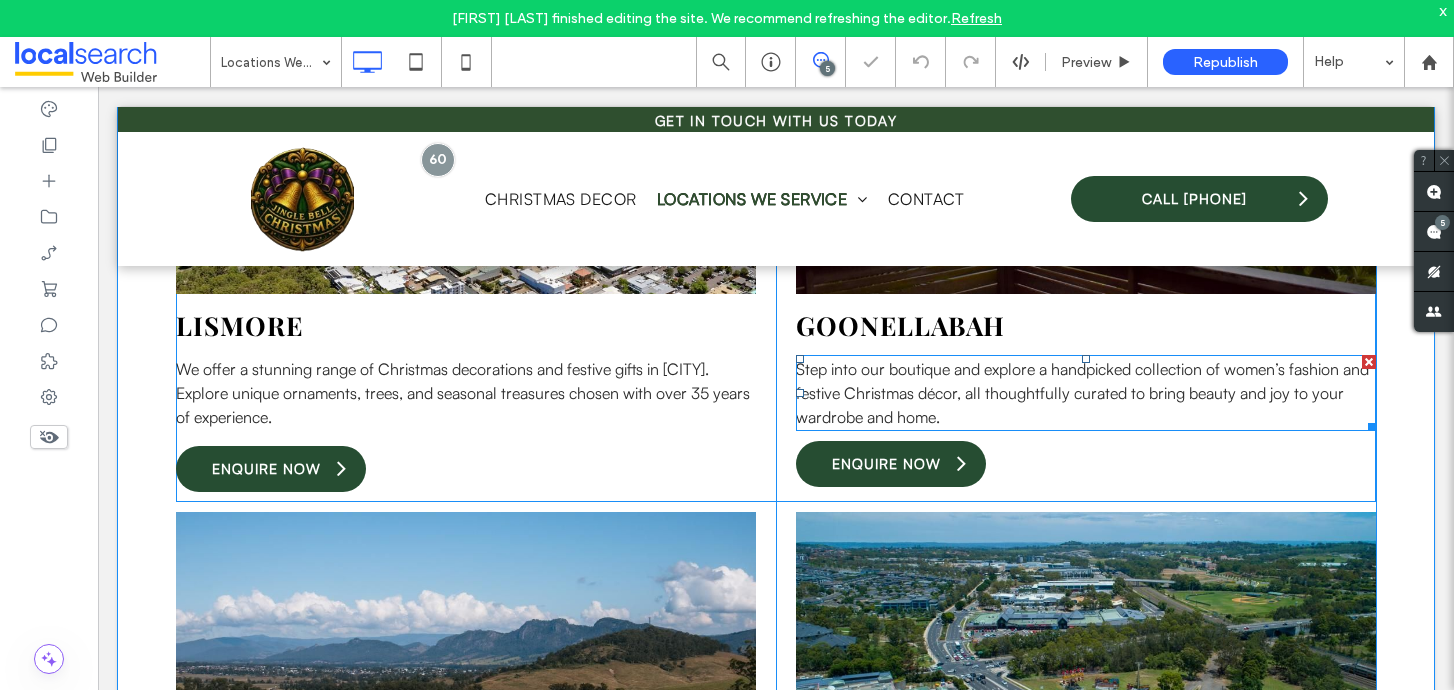 click on "Step into our boutique and explore a handpicked collection of women’s fashion and festive Christmas décor, all thoughtfully curated to bring beauty and joy to your wardrobe and home." at bounding box center [1082, 393] 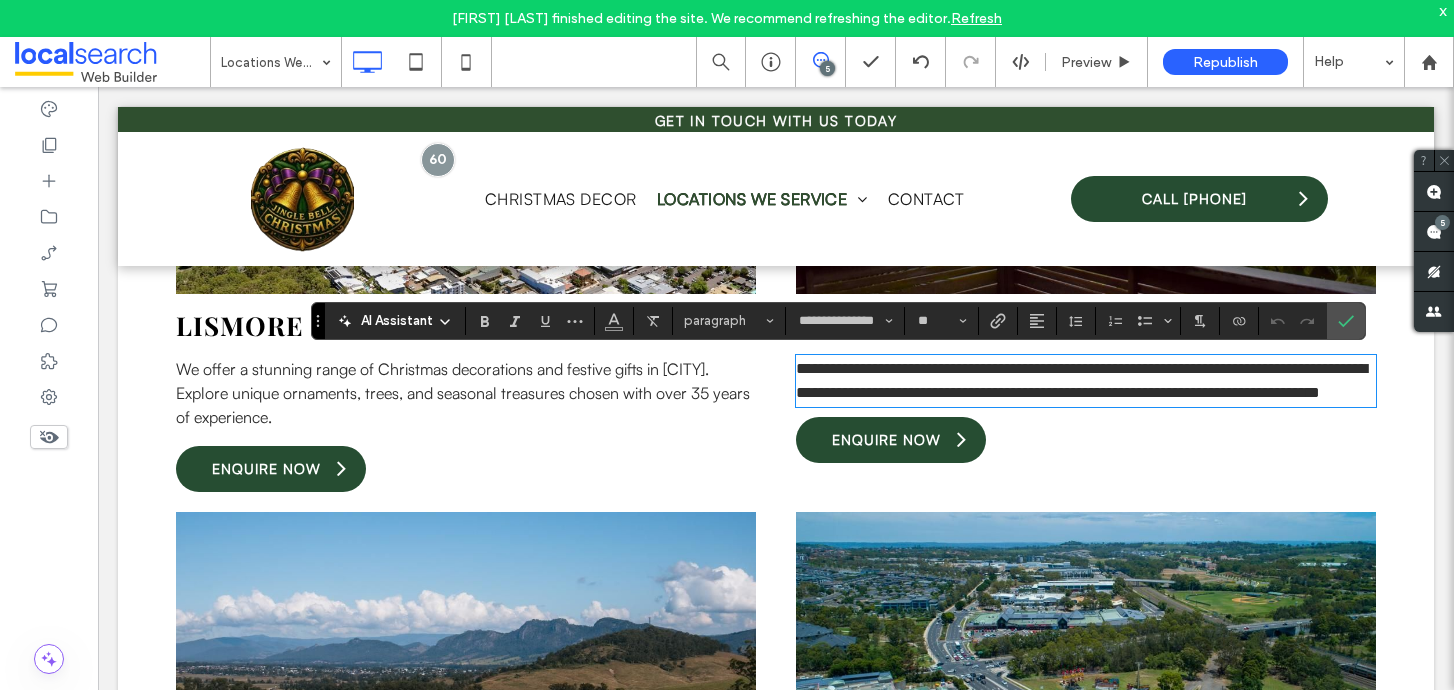 scroll, scrollTop: 0, scrollLeft: 0, axis: both 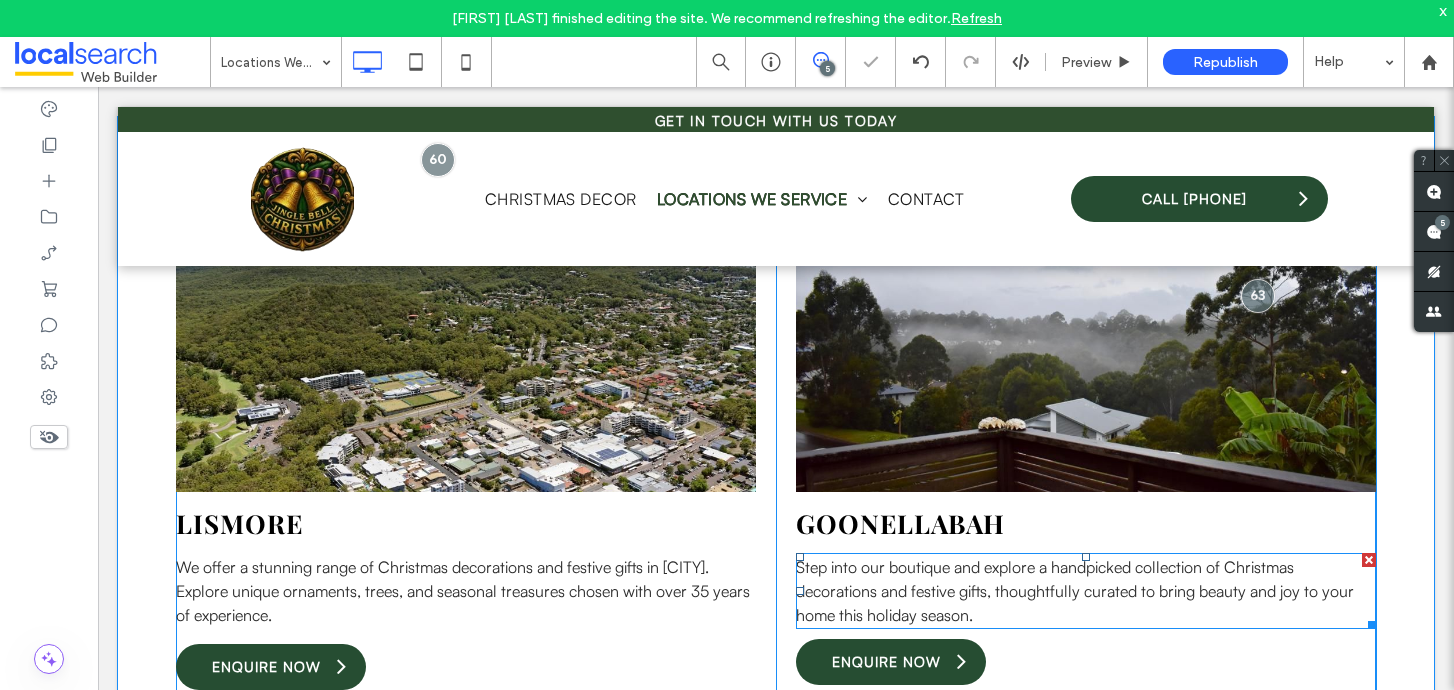 click on "Step into our boutique and explore a handpicked collection of Christmas decorations and festive gifts, thoughtfully curated to bring beauty and joy to your home this holiday season." at bounding box center (1086, 591) 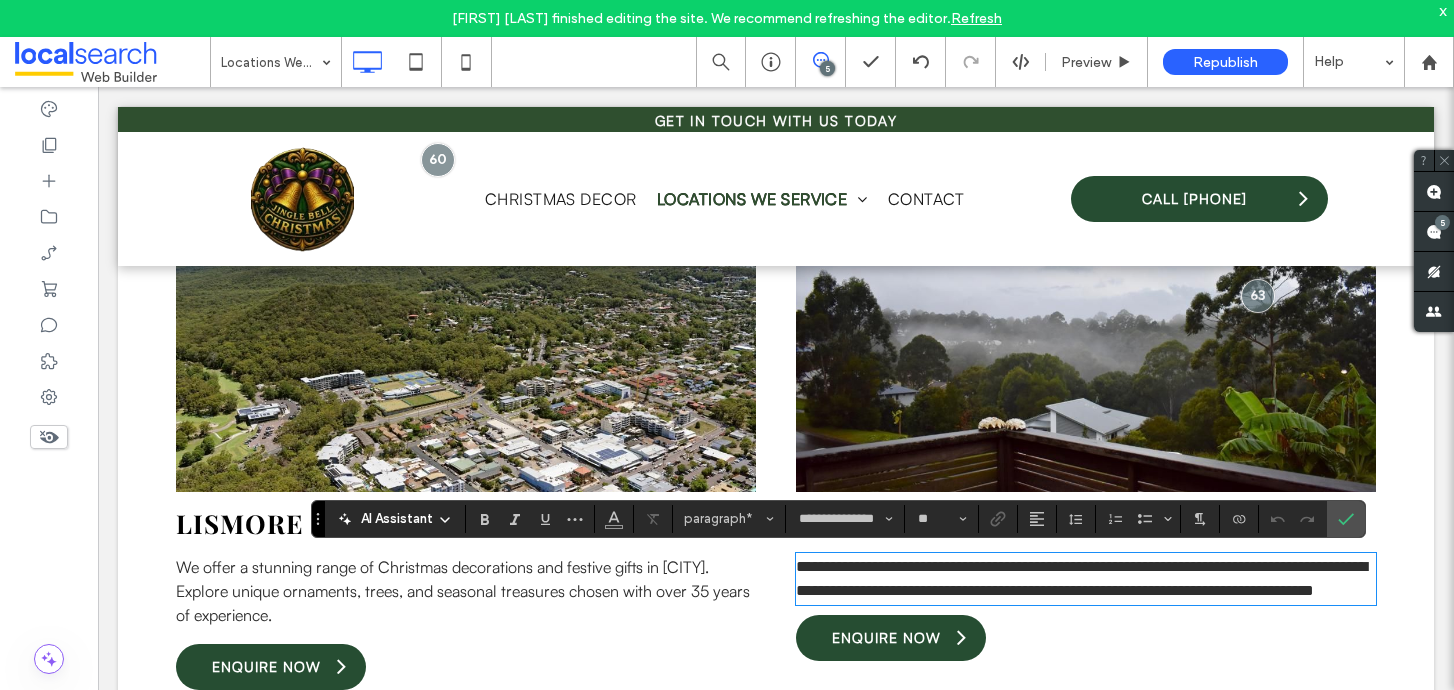 click on "**********" at bounding box center [1081, 578] 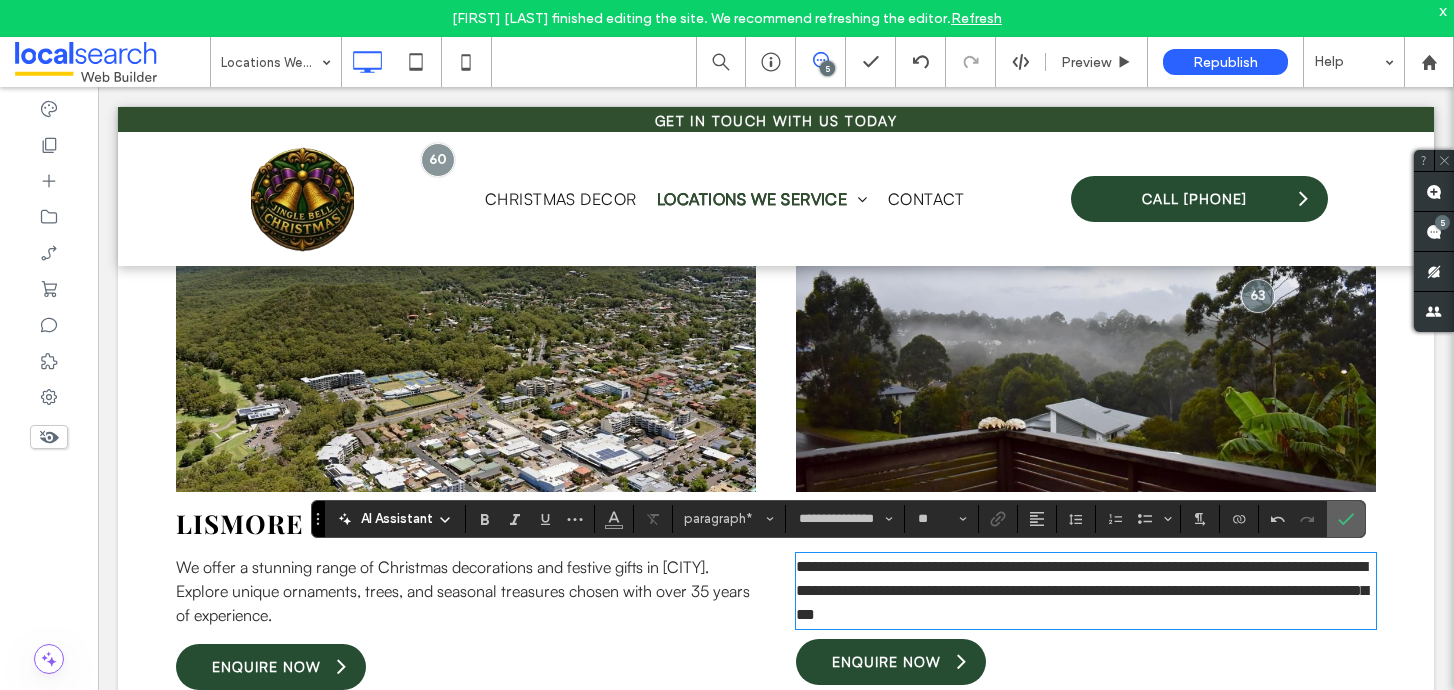 click 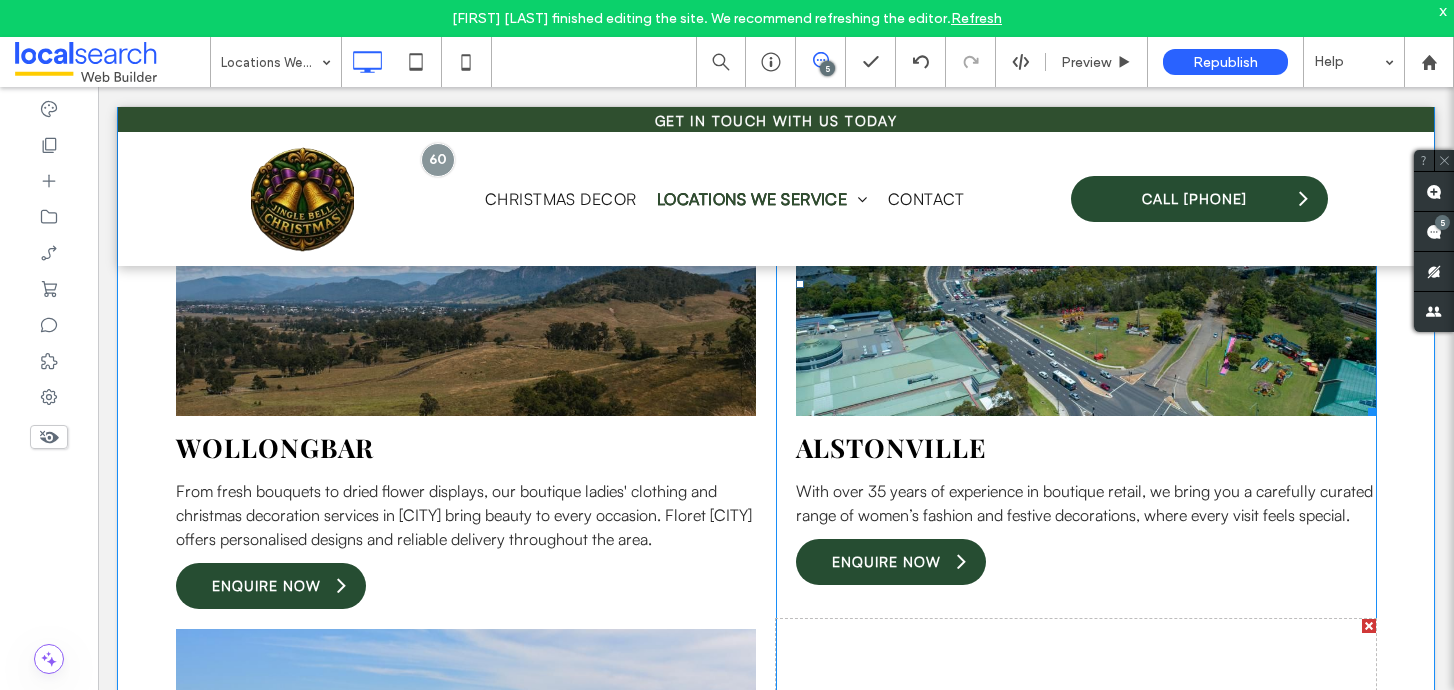 scroll, scrollTop: 1809, scrollLeft: 0, axis: vertical 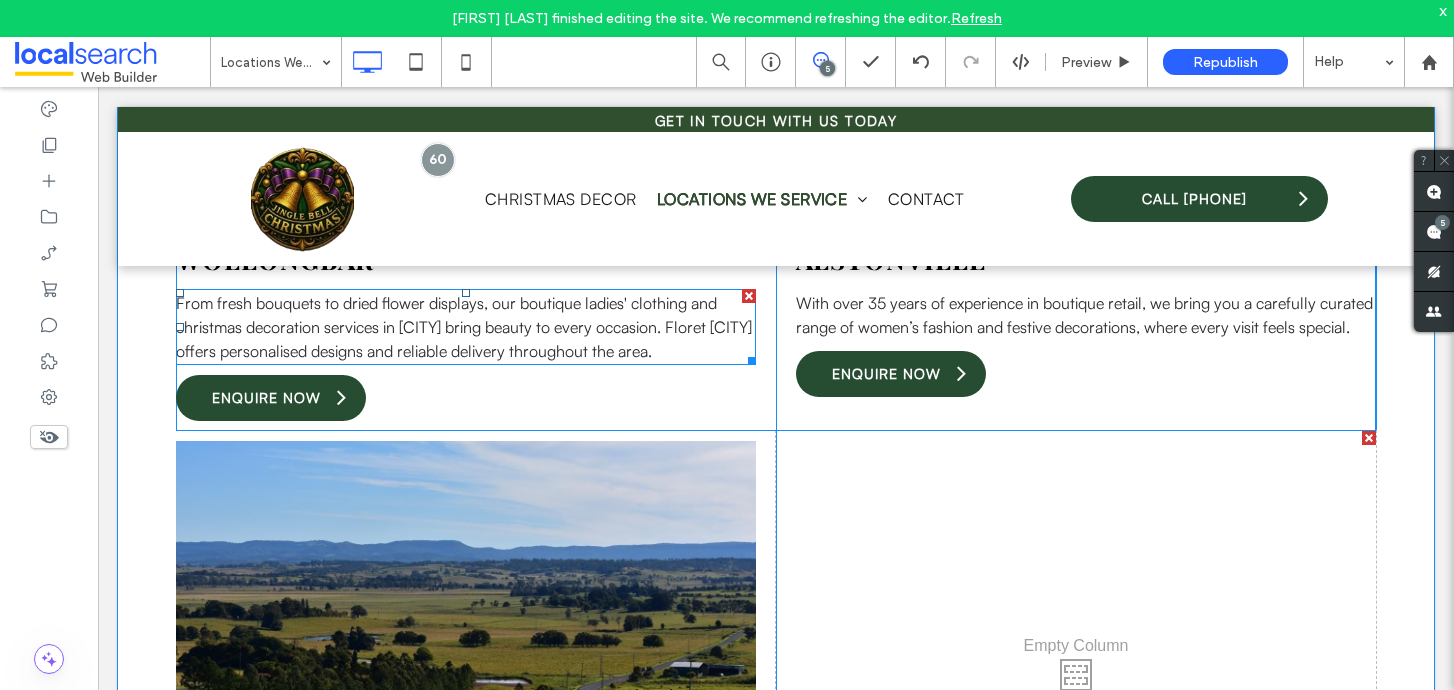 click on "From fresh bouquets to dried flower displays, our boutique ladies' clothing and christmas decoration services in [CITY] bring beauty to every occasion. Floret [CITY] offers personalised designs and reliable delivery throughout the area." at bounding box center [464, 327] 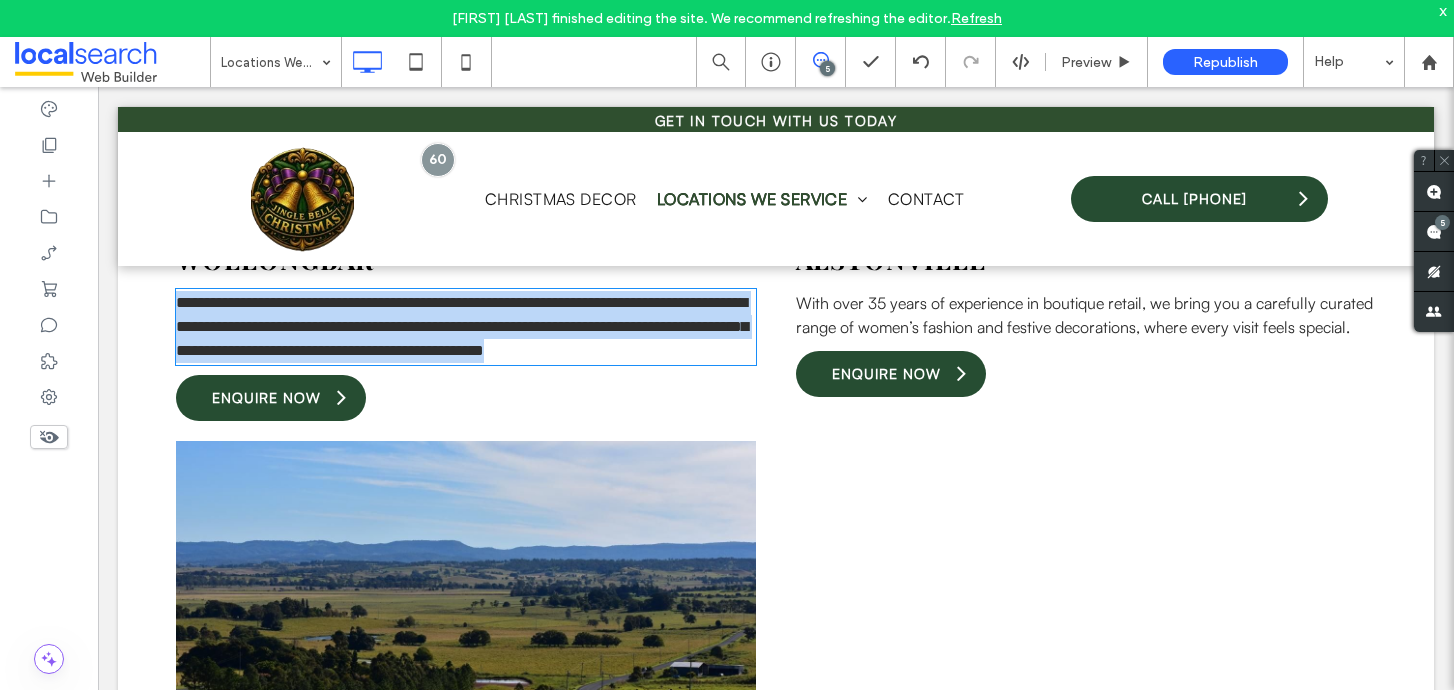 click on "**********" at bounding box center (462, 326) 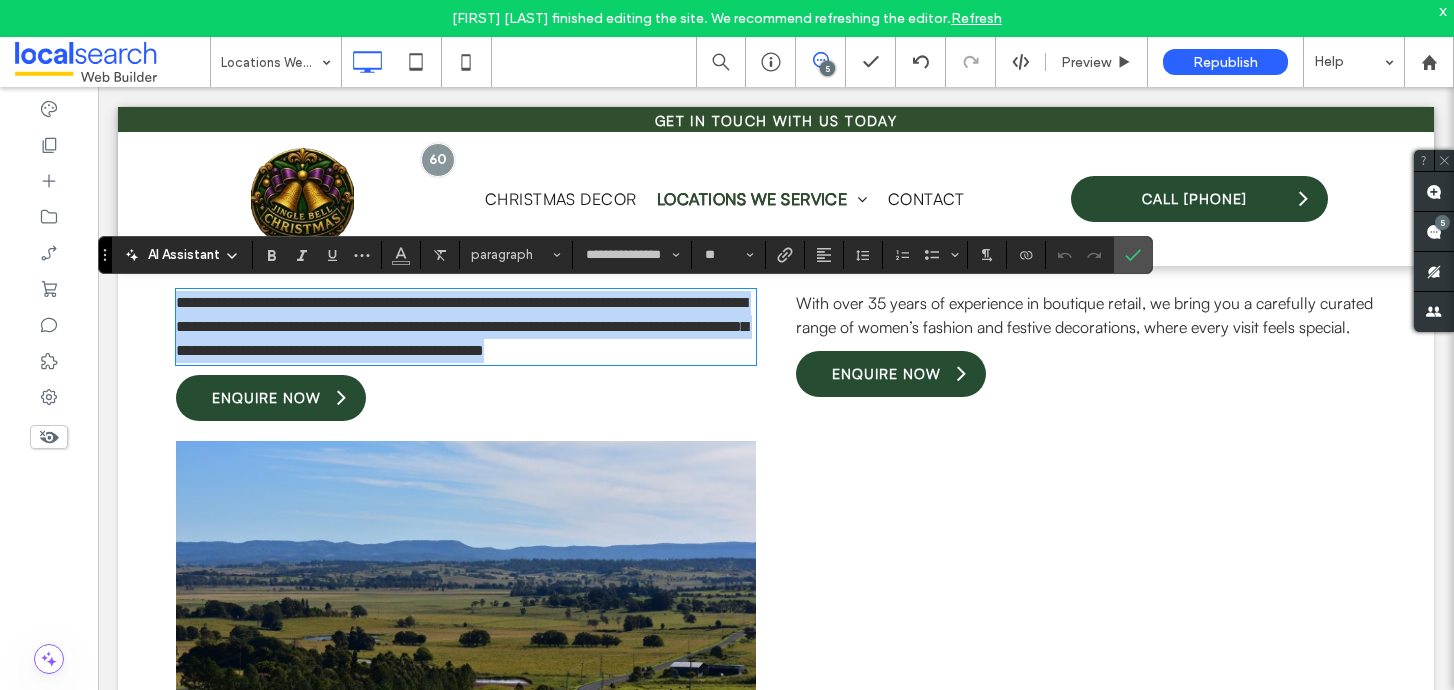 copy on "**********" 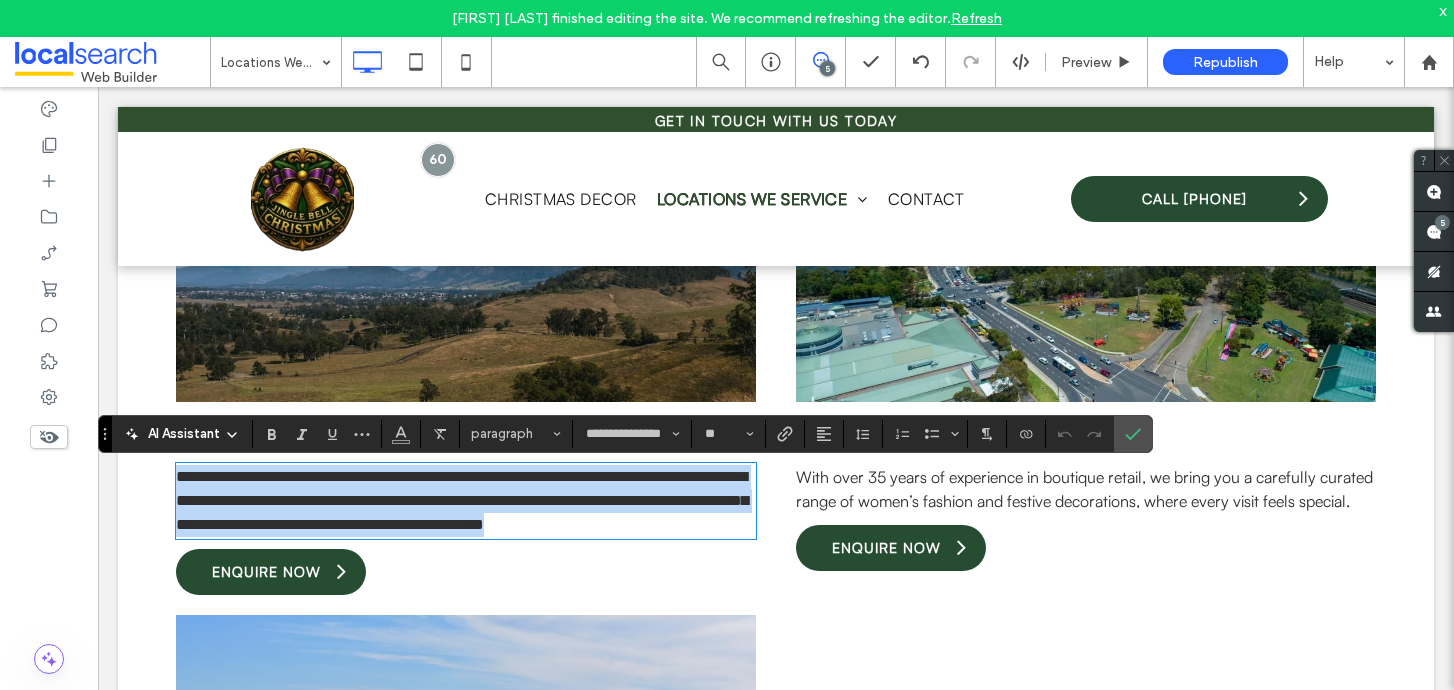 scroll, scrollTop: 1638, scrollLeft: 0, axis: vertical 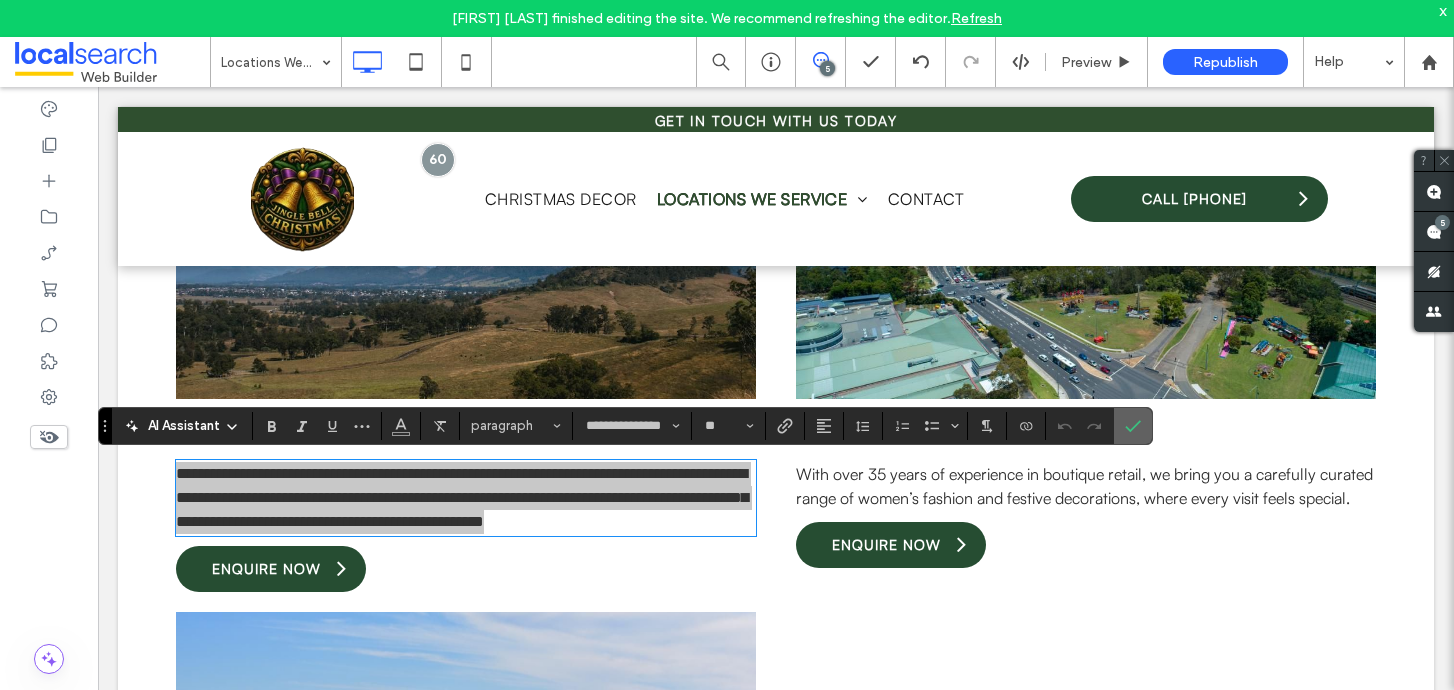 click 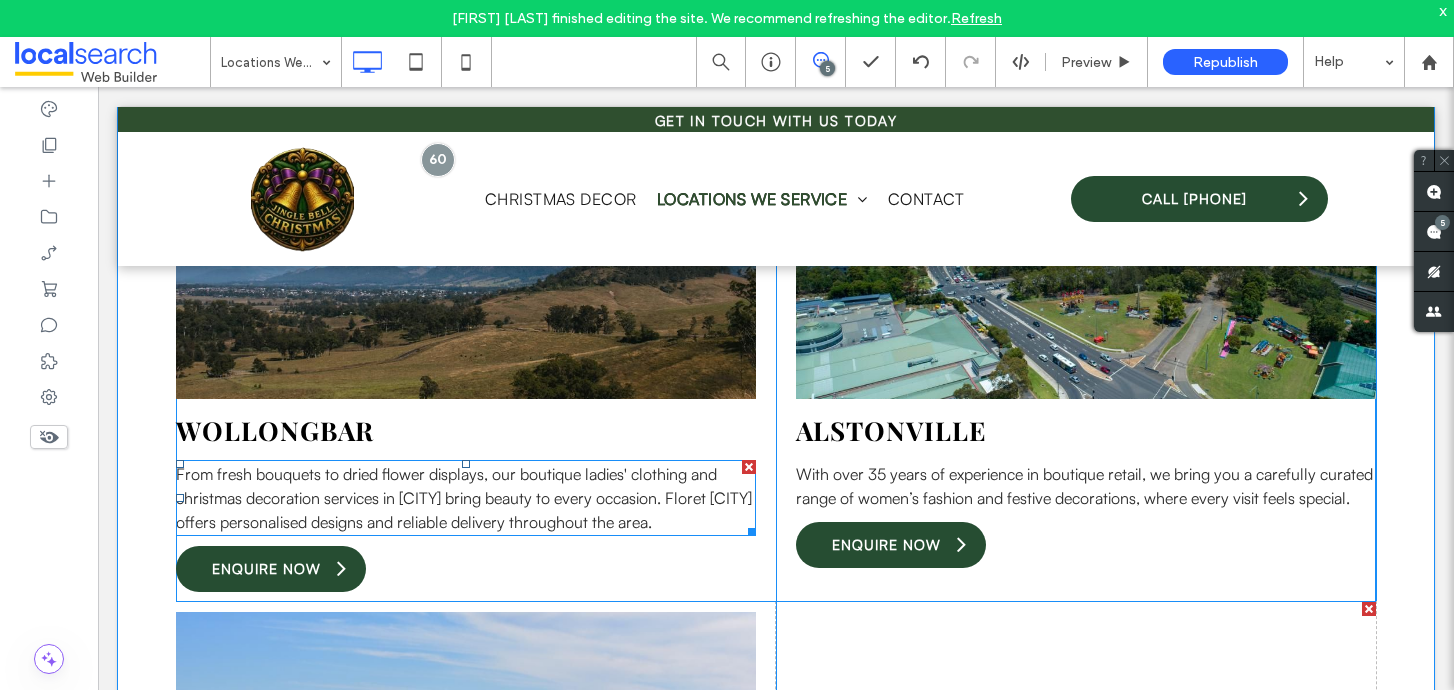 click on "From fresh bouquets to dried flower displays, our boutique ladies' clothing and christmas decoration services in [CITY] bring beauty to every occasion. Floret [CITY] offers personalised designs and reliable delivery throughout the area." at bounding box center [464, 498] 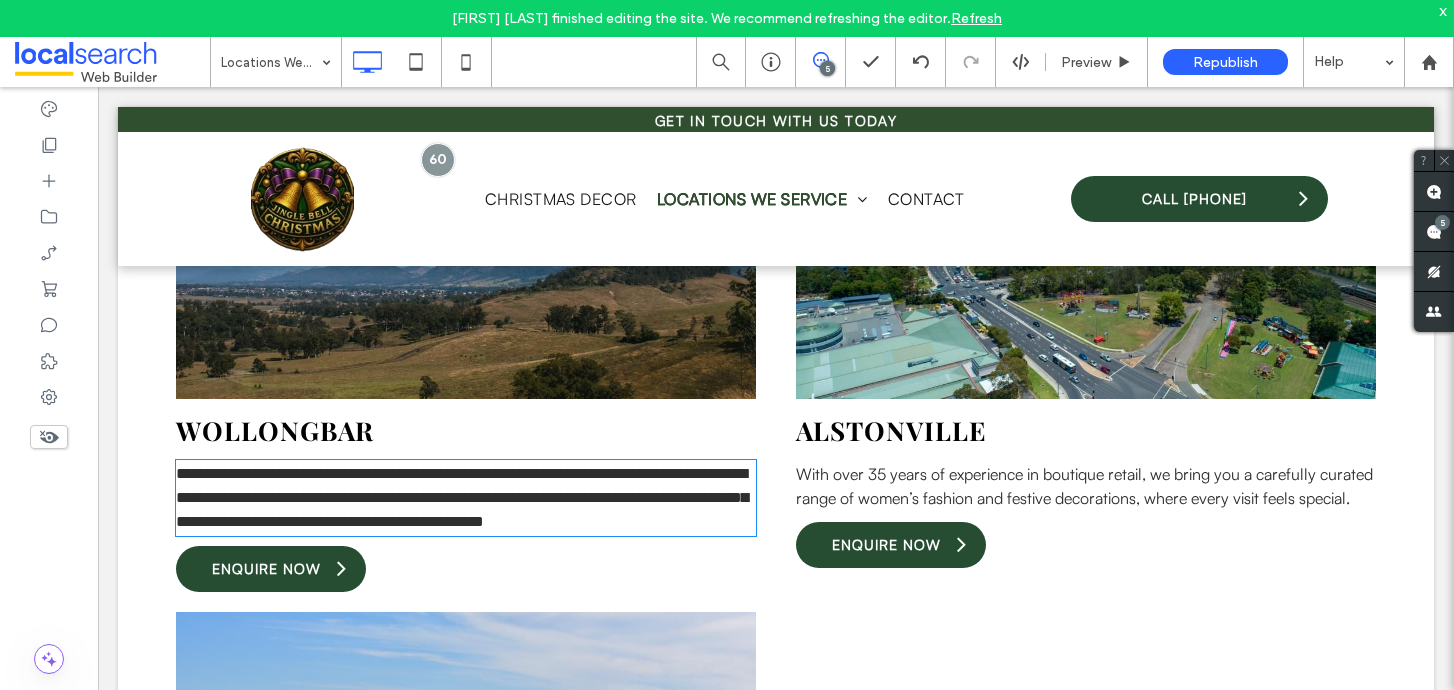 click on "**********" at bounding box center (462, 497) 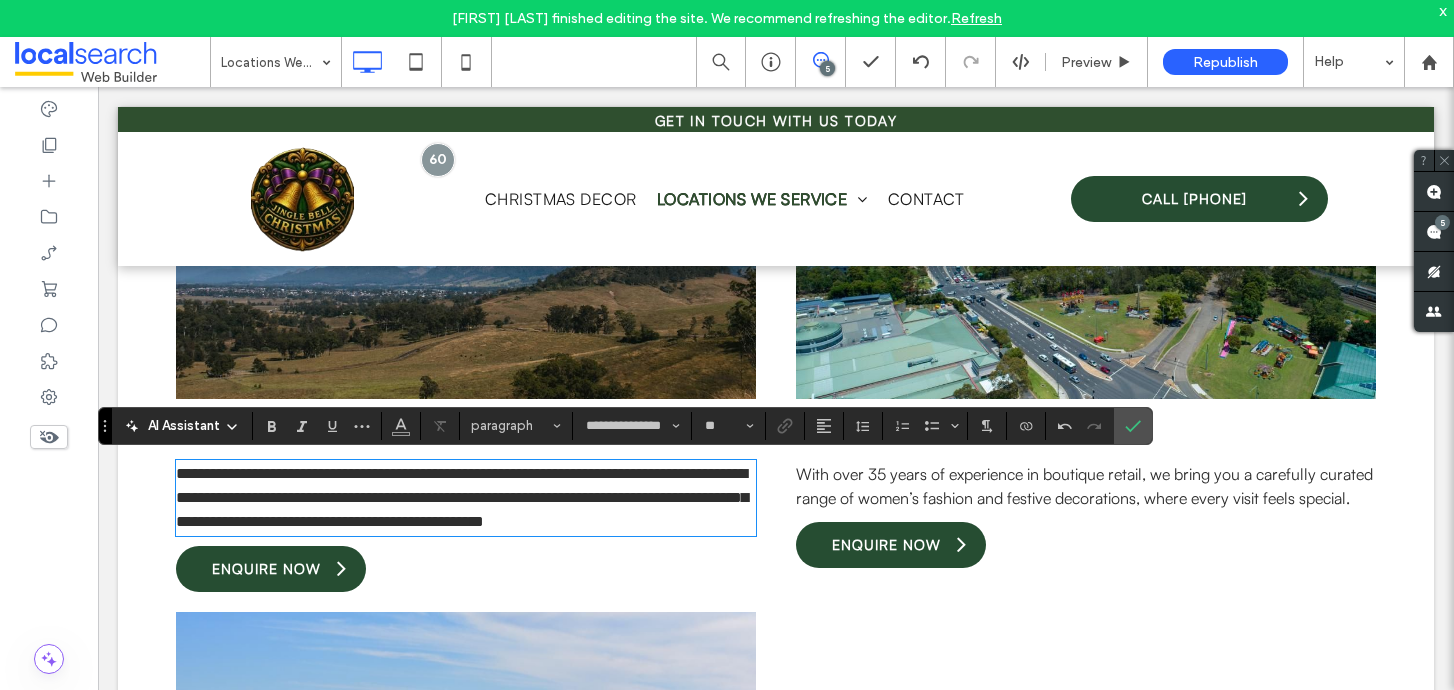 scroll, scrollTop: 0, scrollLeft: 0, axis: both 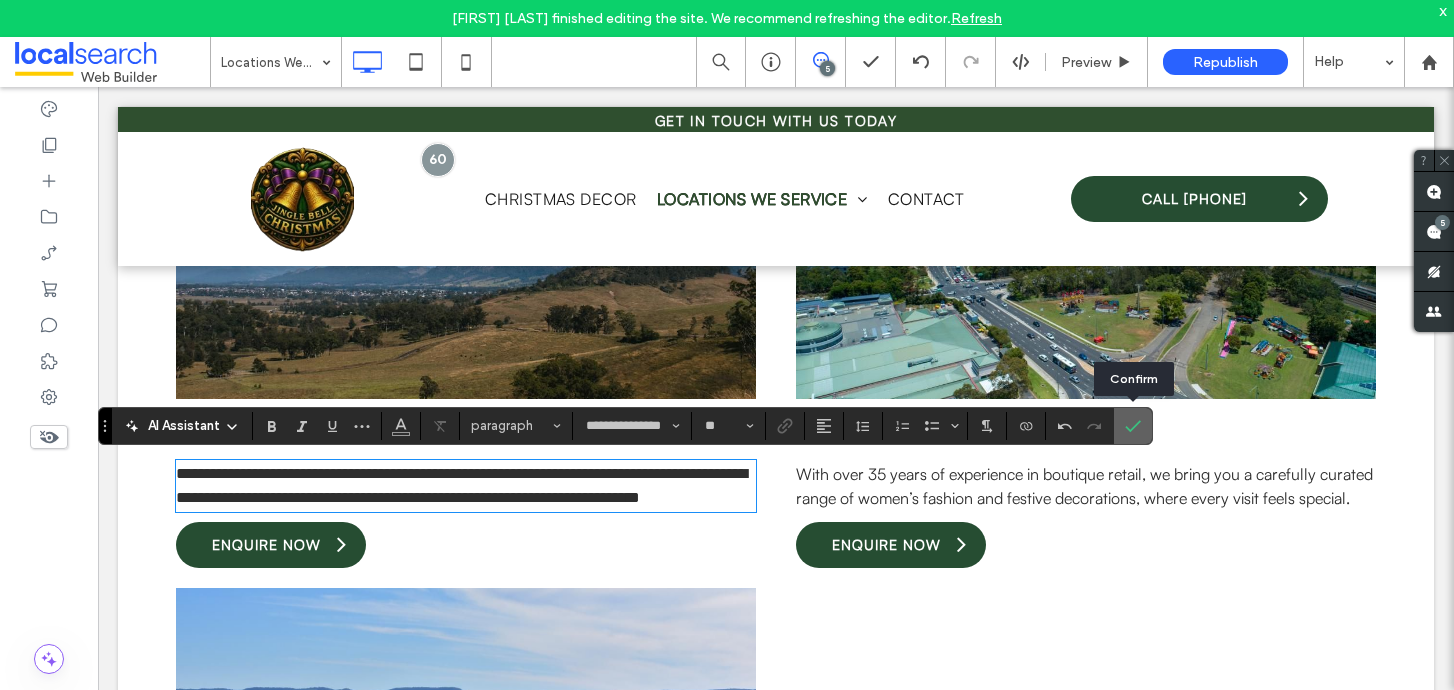 click 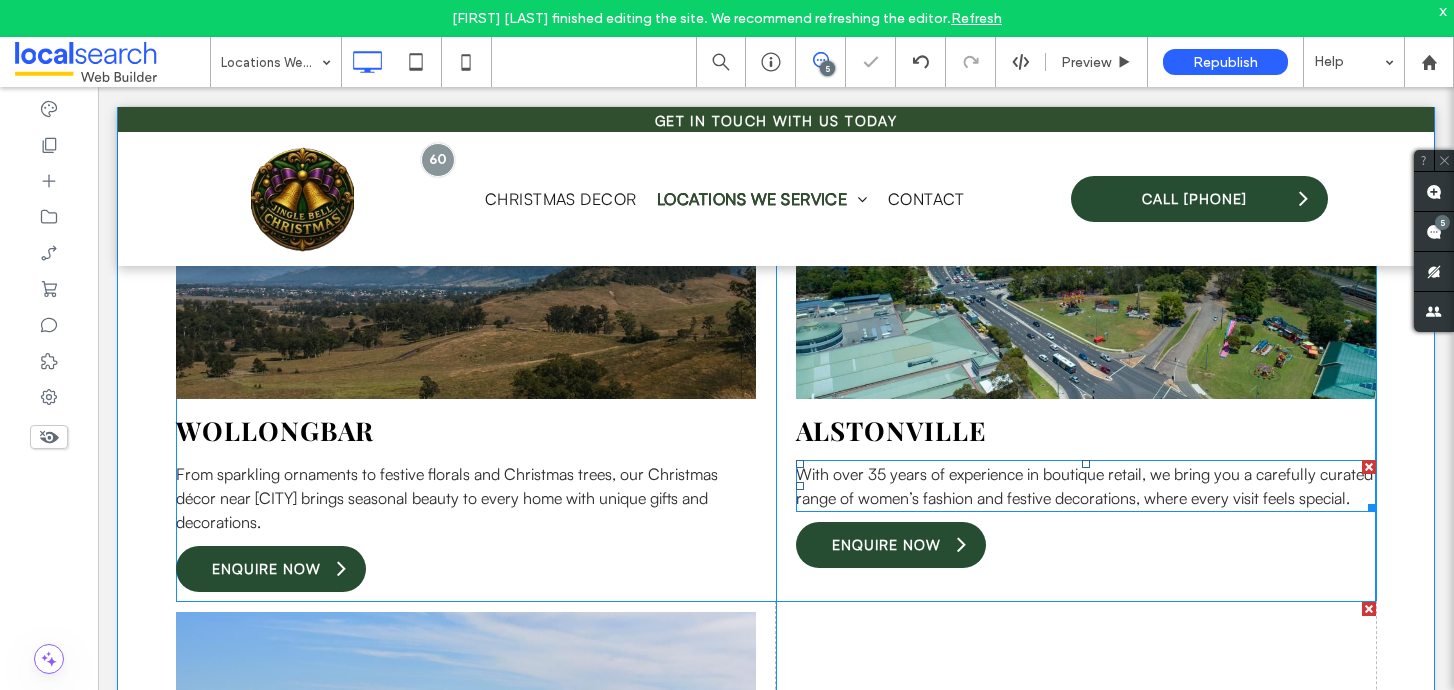 click on "With over 35 years of experience in boutique retail, we bring you a carefully curated range of women’s fashion and festive decorations, where every visit feels special." at bounding box center [1084, 486] 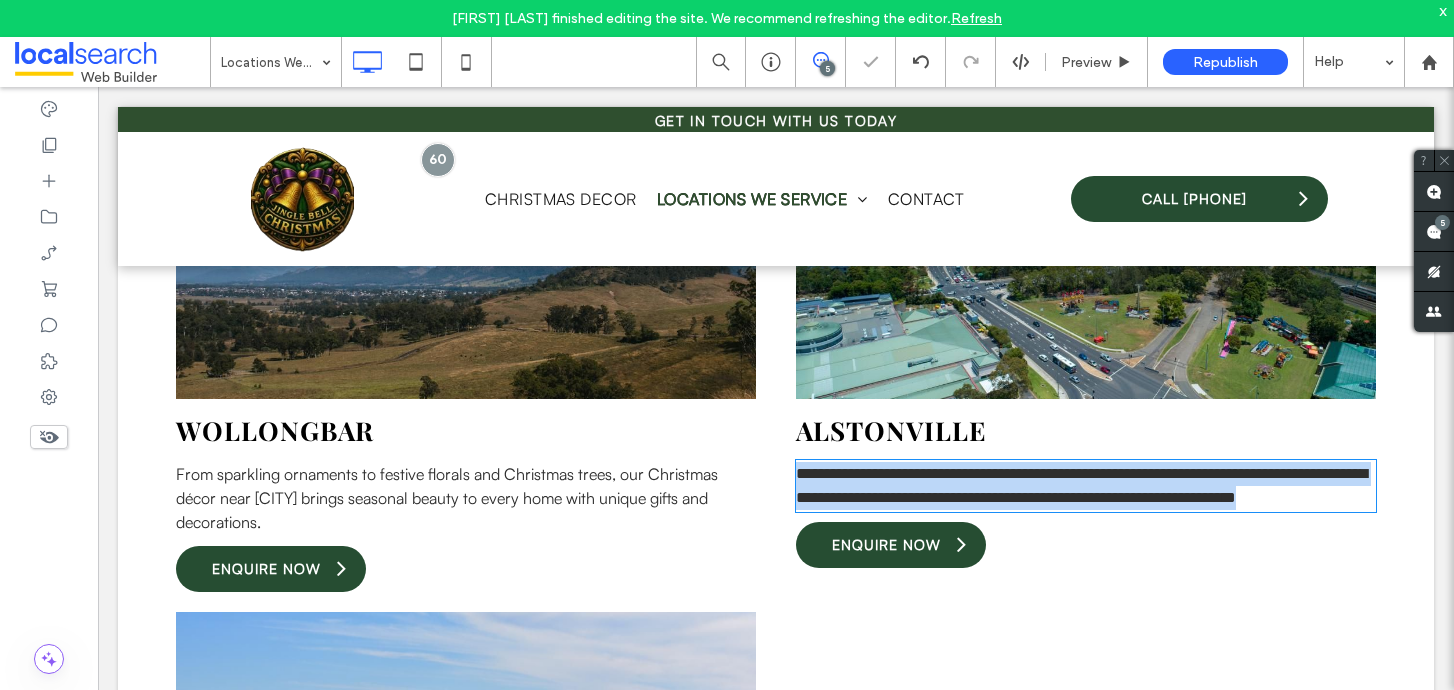click on "**********" at bounding box center (1081, 485) 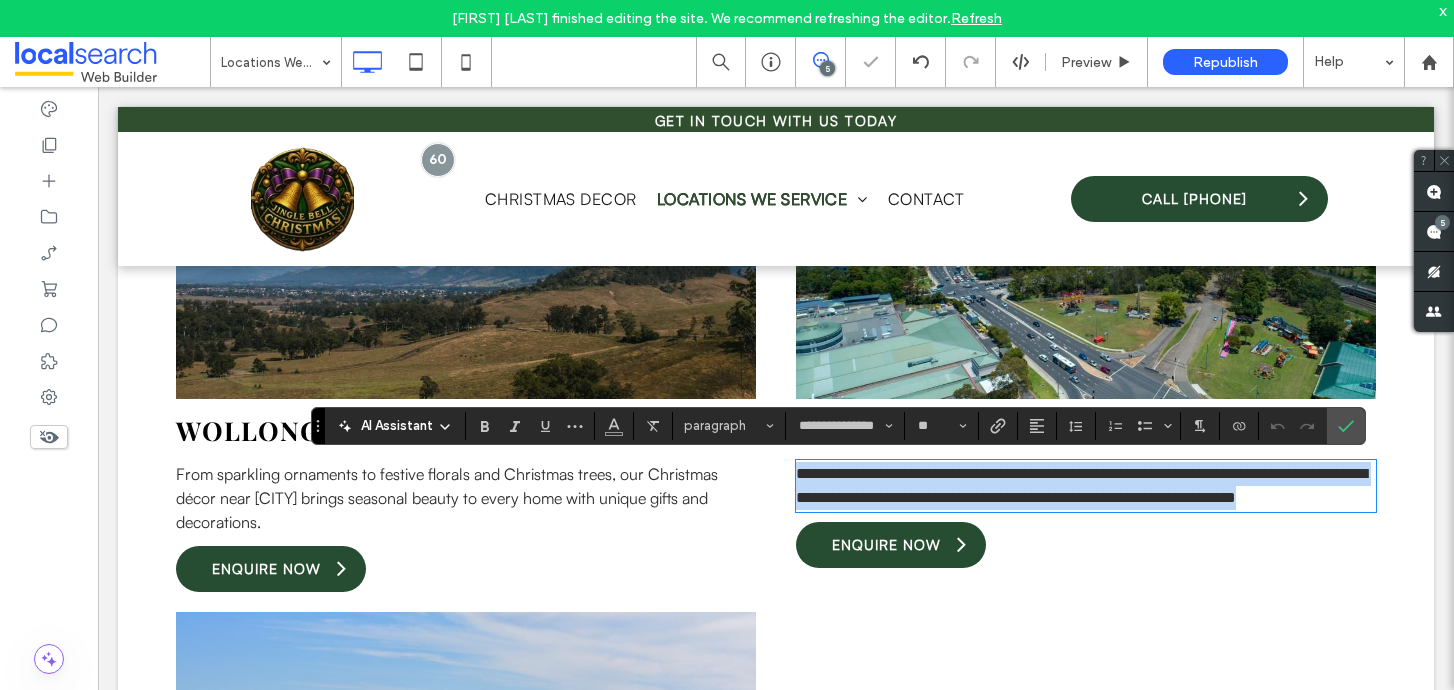 copy on "**********" 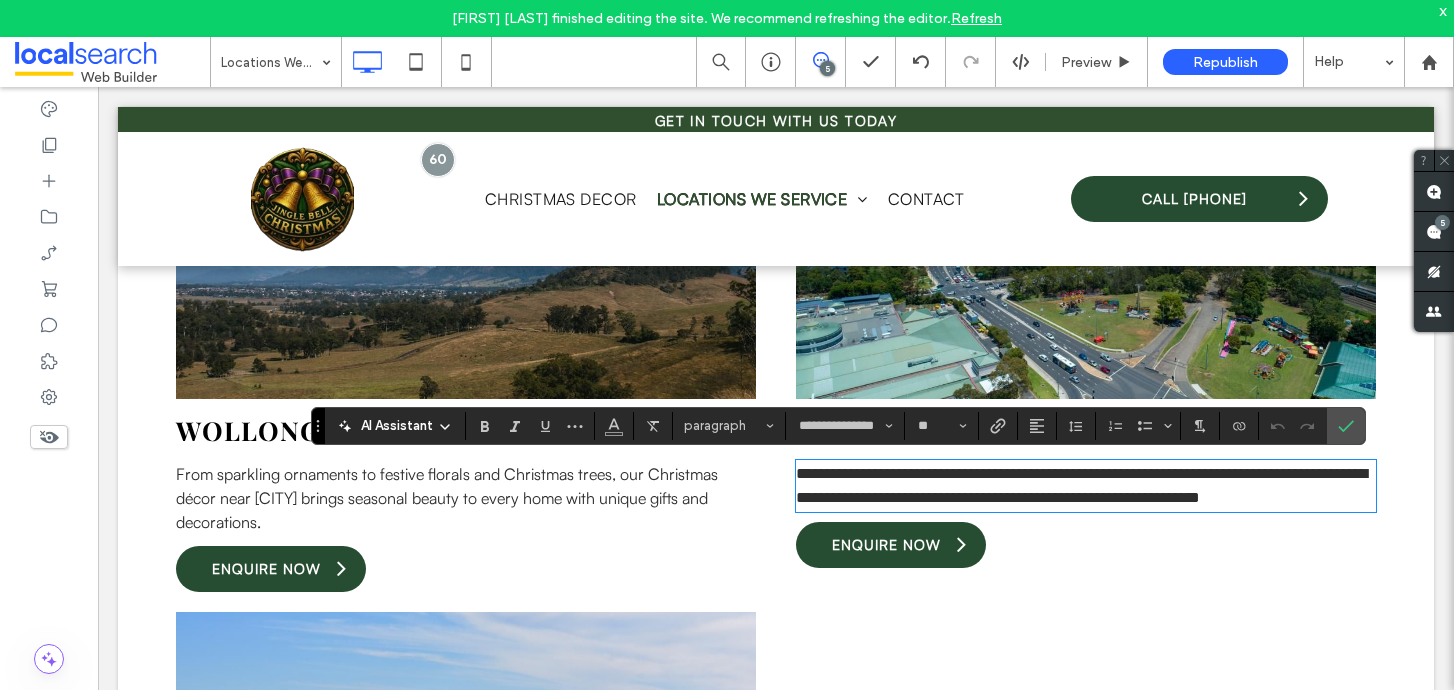 scroll, scrollTop: 0, scrollLeft: 0, axis: both 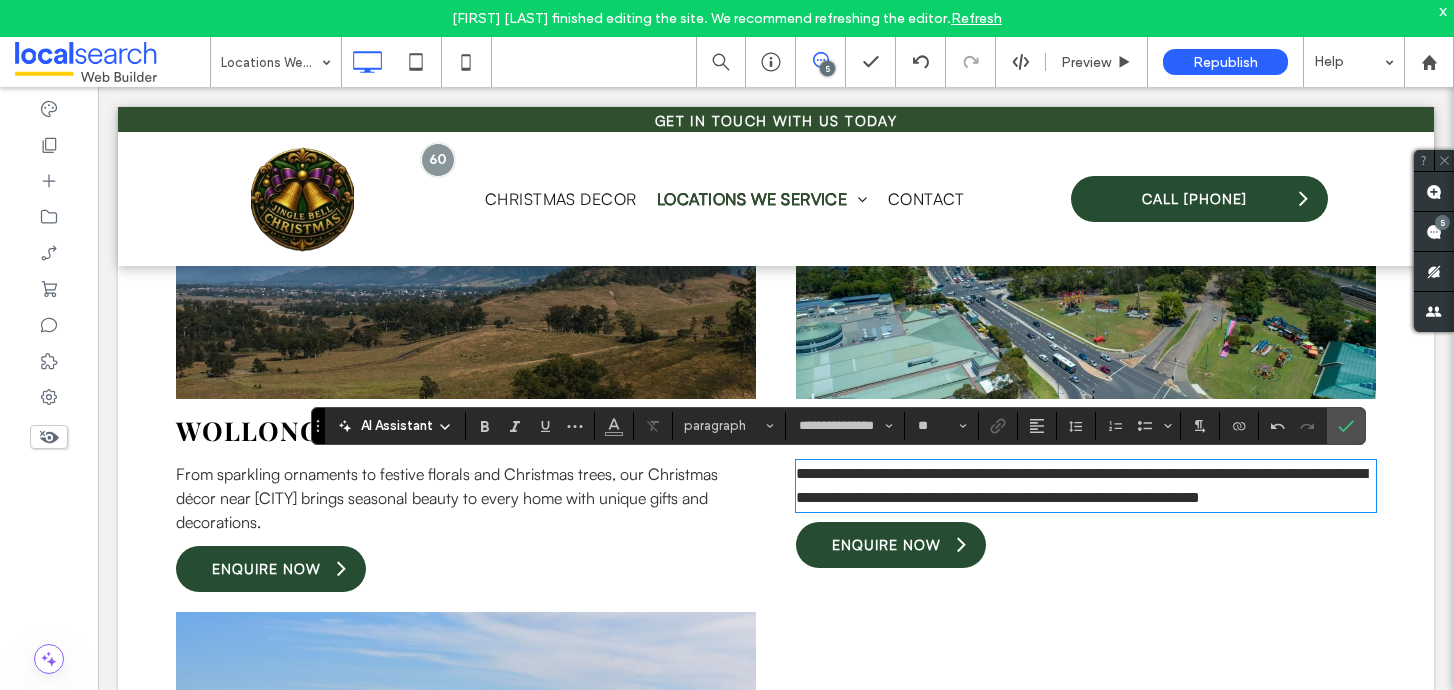 click on "**********" at bounding box center (1081, 485) 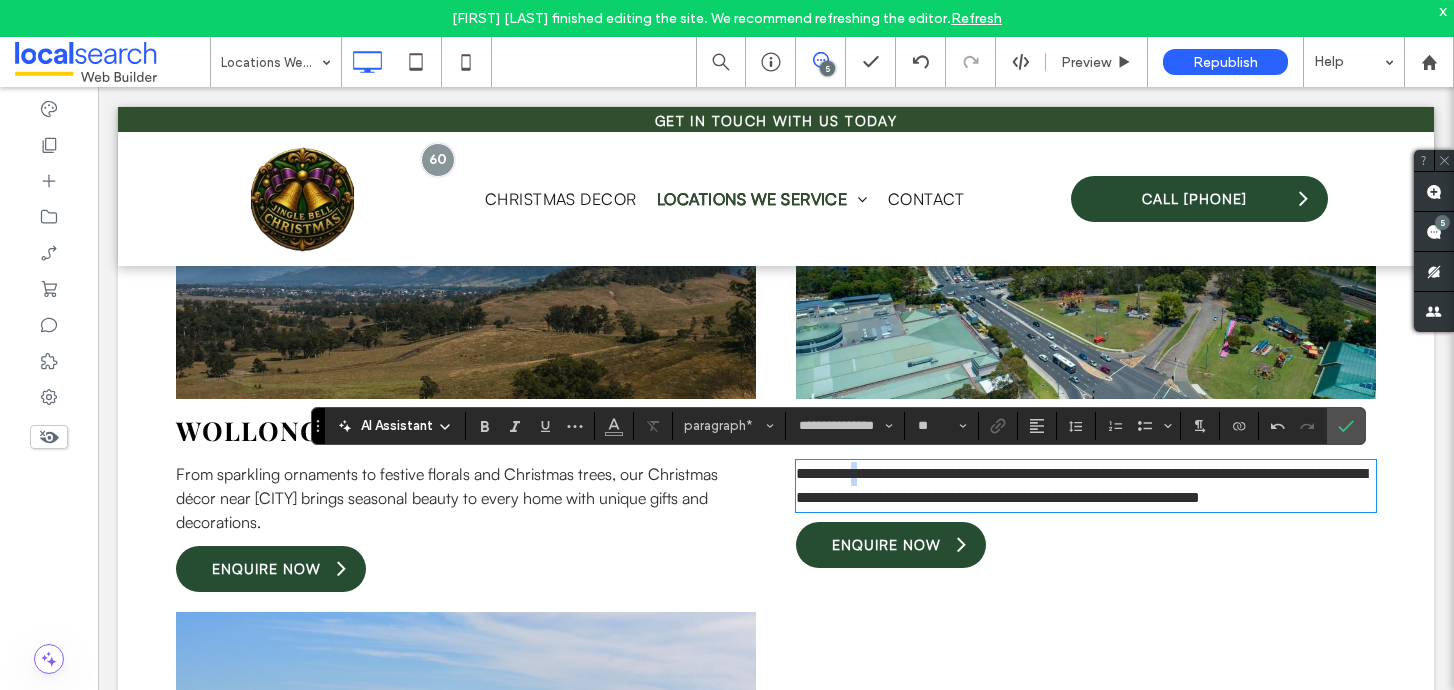 click on "**********" at bounding box center (1081, 485) 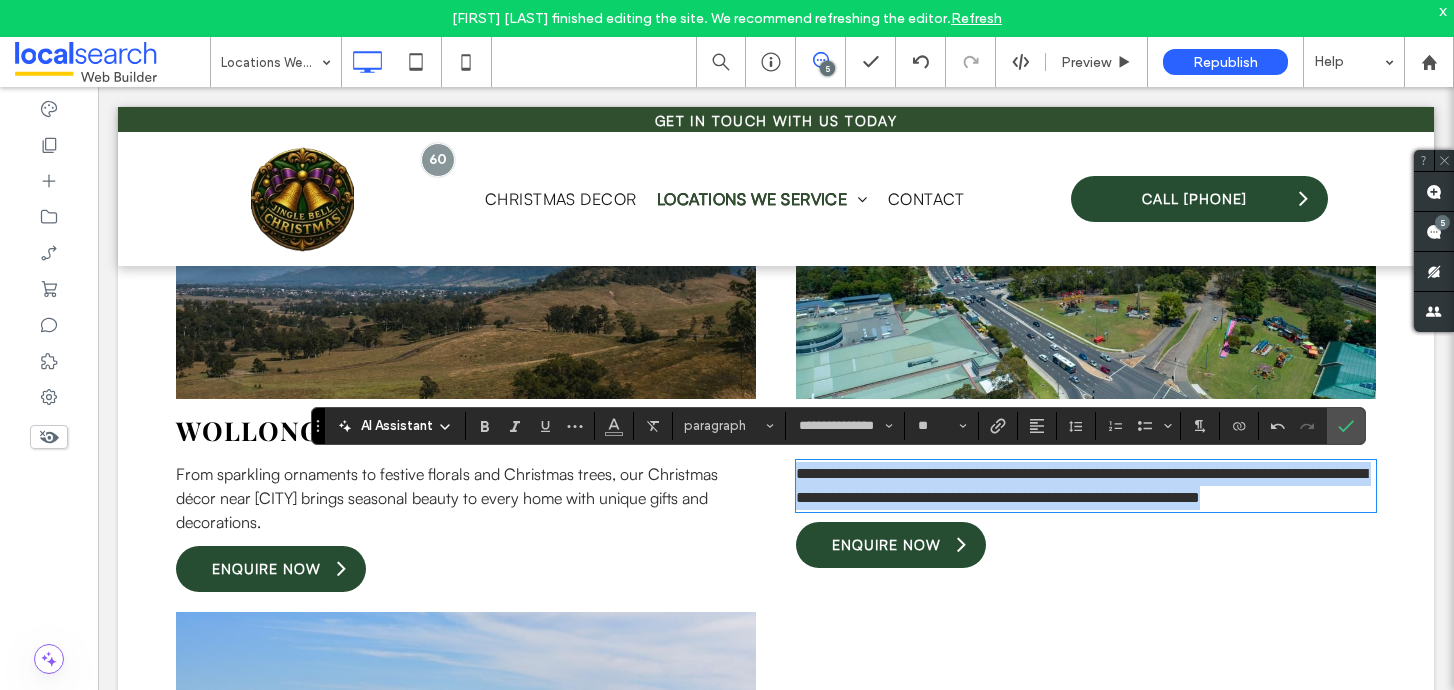 click on "**********" at bounding box center [1081, 485] 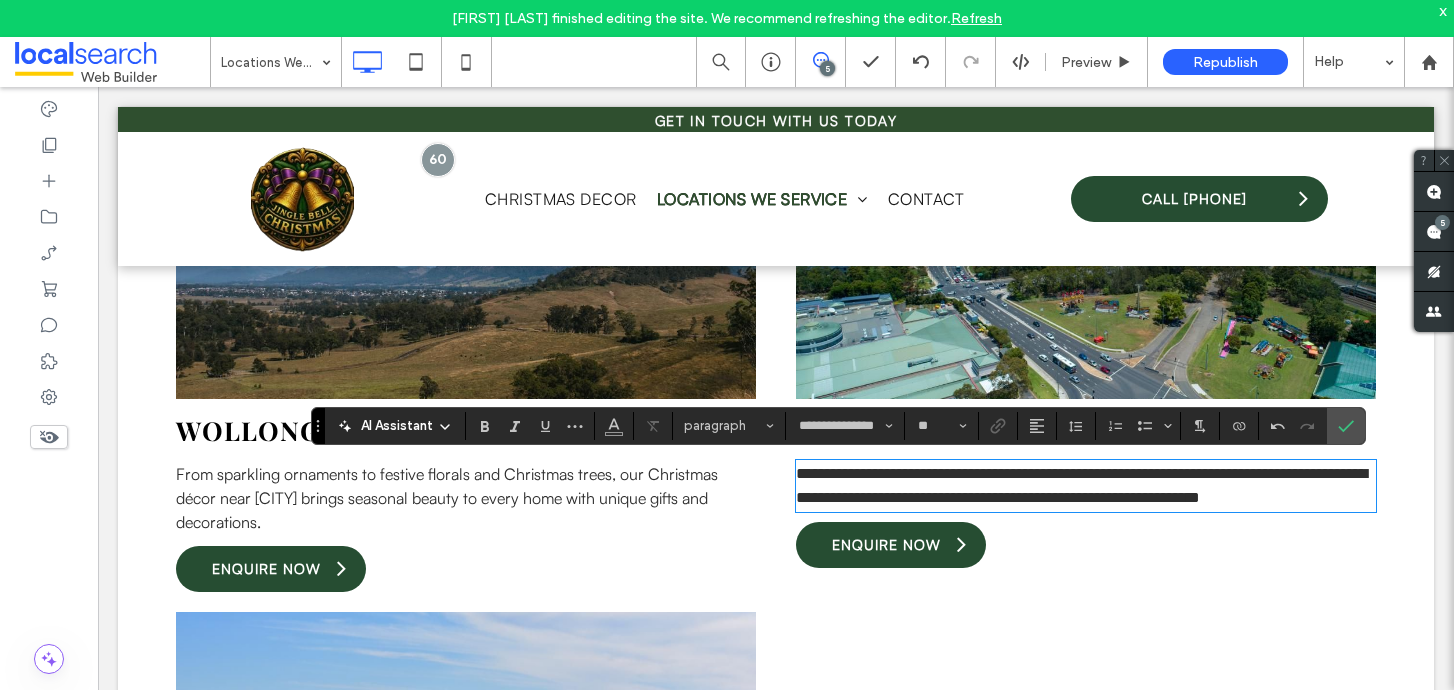 scroll, scrollTop: 0, scrollLeft: 0, axis: both 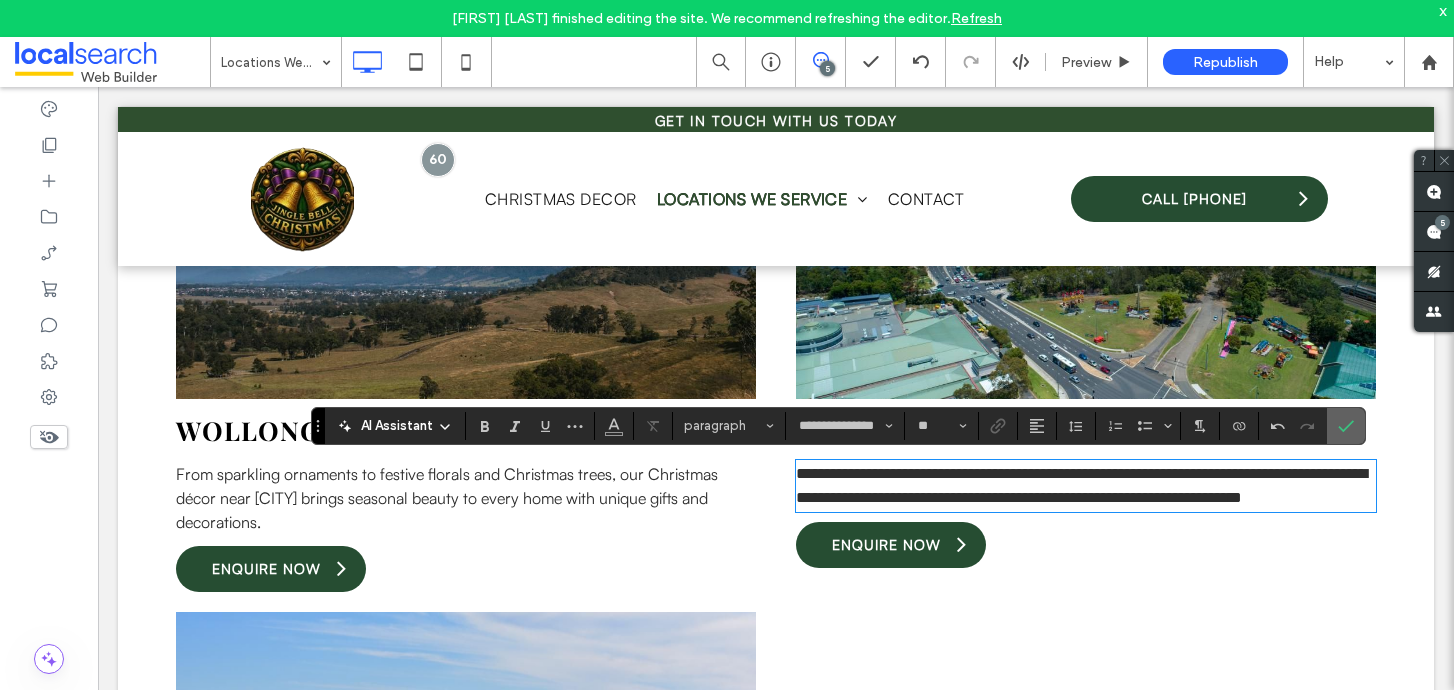 click at bounding box center [1342, 426] 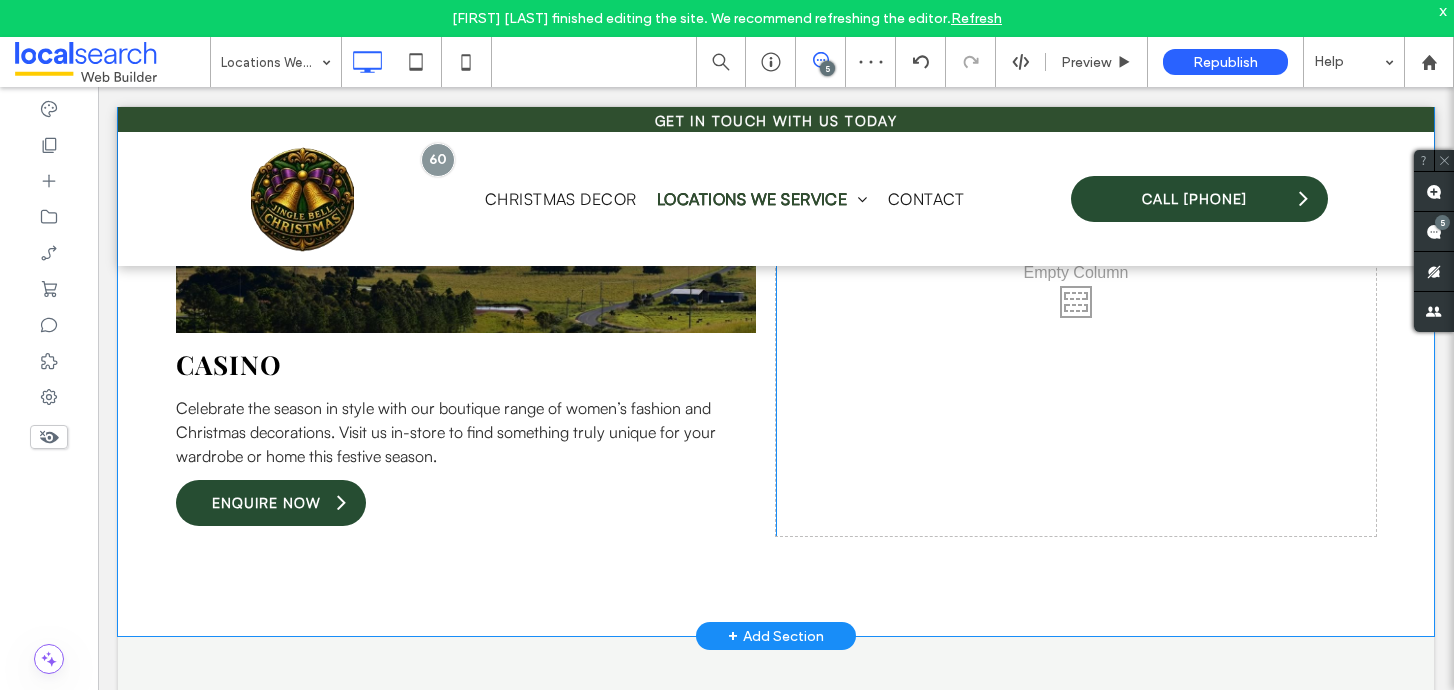 scroll, scrollTop: 2184, scrollLeft: 0, axis: vertical 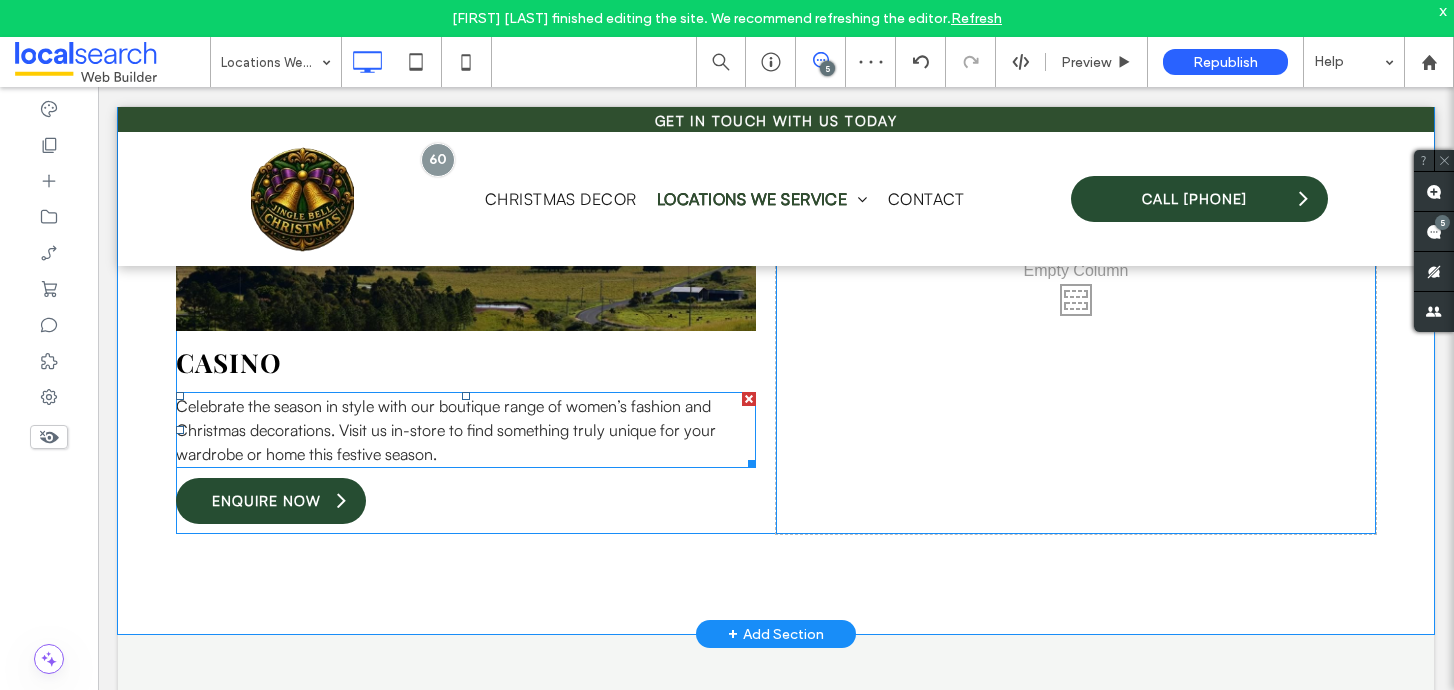click on "Celebrate the season in style with our boutique range of women’s fashion and Christmas decorations. Visit us in-store to find something truly unique for your wardrobe or home this festive season." at bounding box center [446, 430] 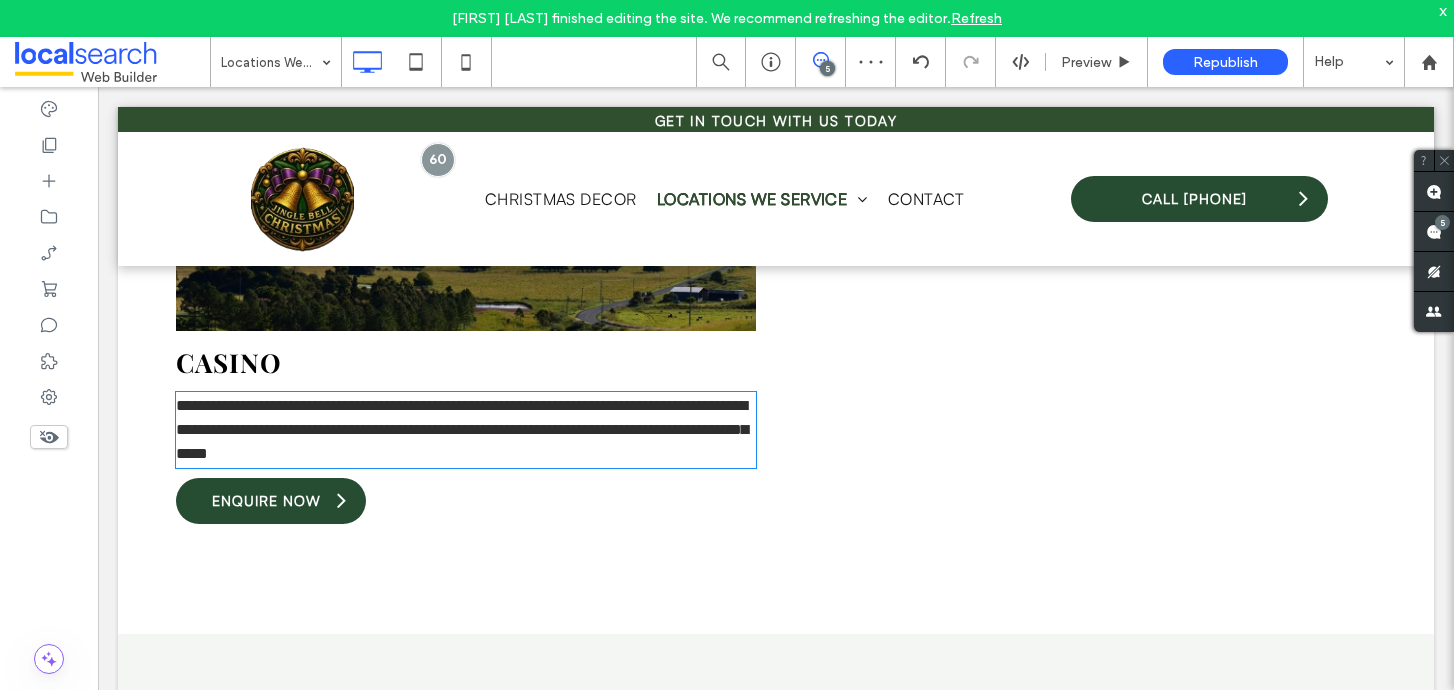 click on "**********" at bounding box center [462, 429] 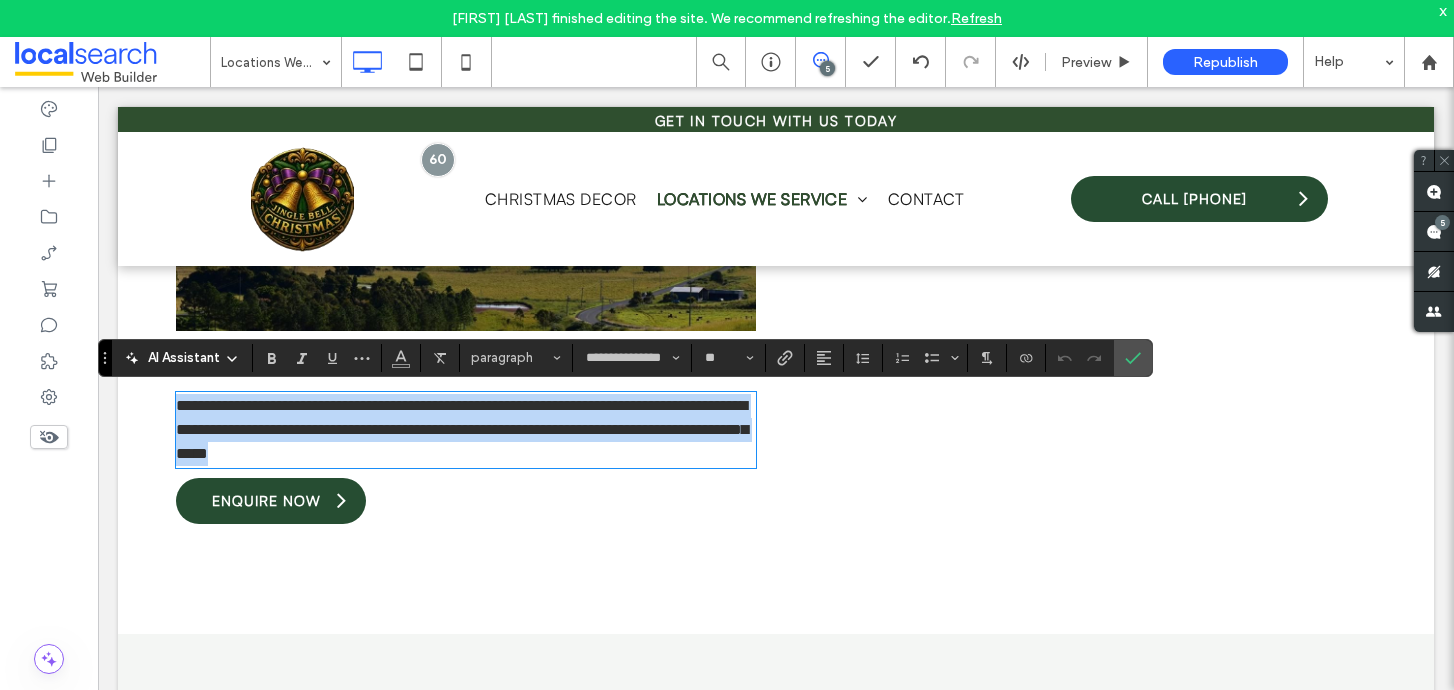 copy on "**********" 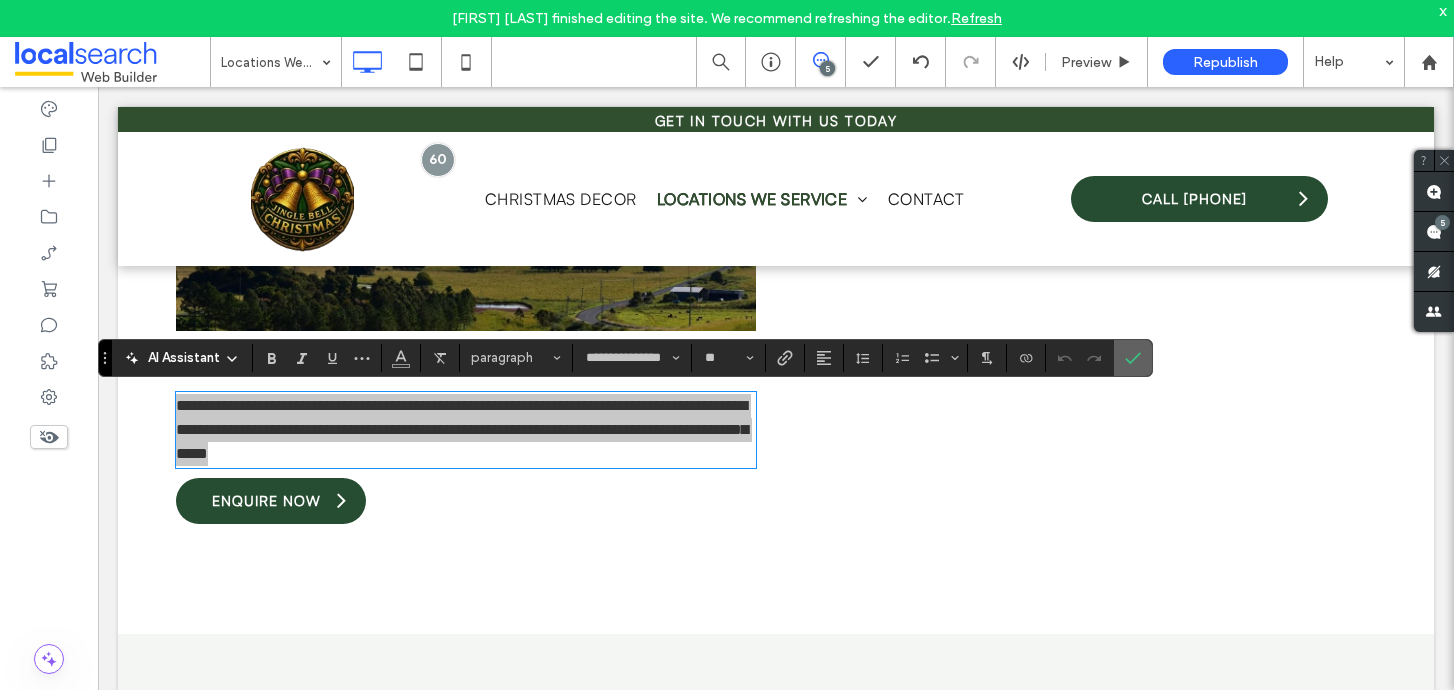 click at bounding box center (1133, 358) 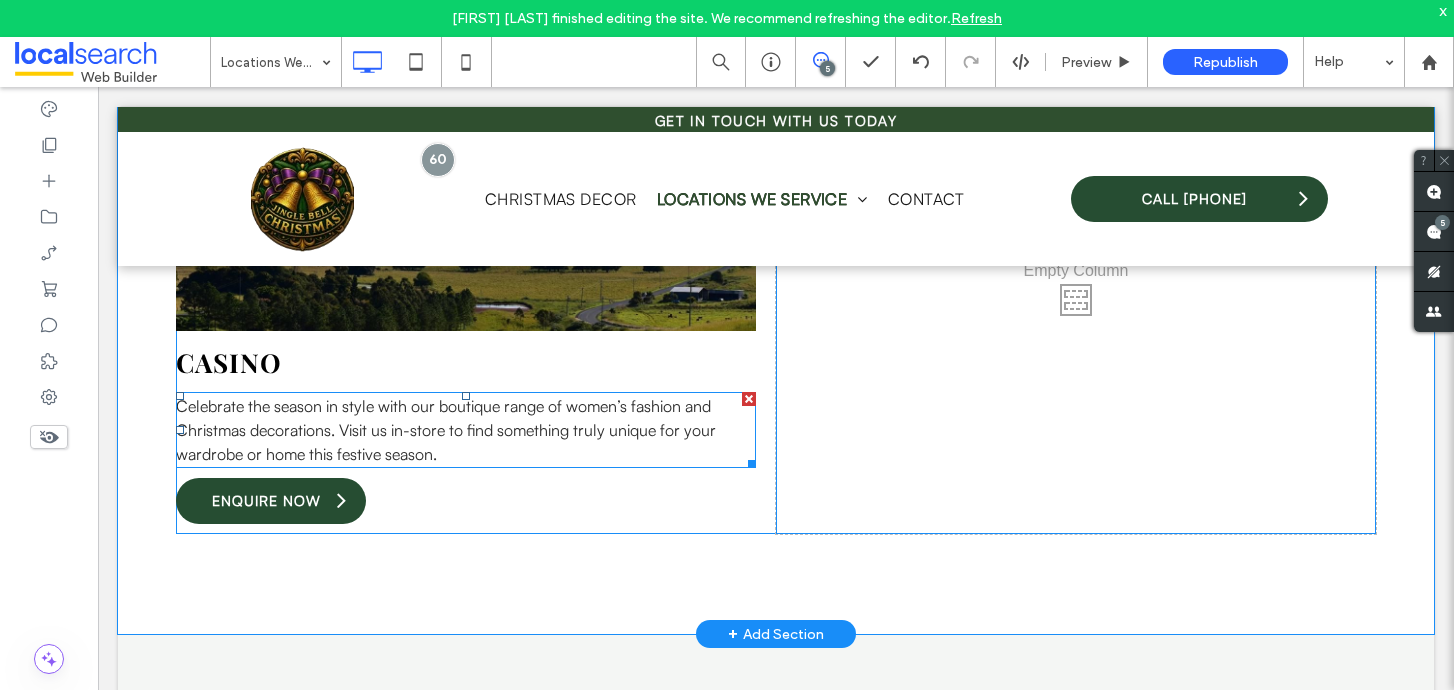 click on "Celebrate the season in style with our boutique range of women’s fashion and Christmas decorations. Visit us in-store to find something truly unique for your wardrobe or home this festive season." at bounding box center [466, 430] 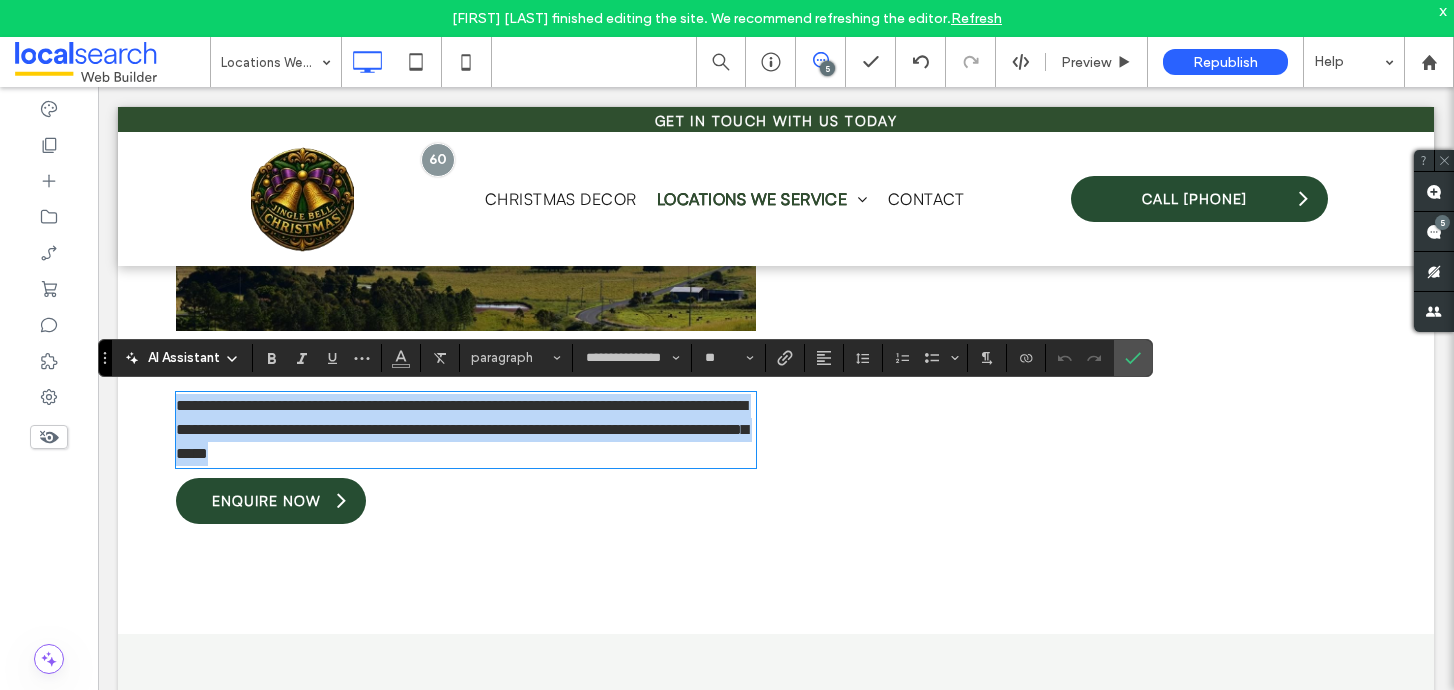 click on "**********" at bounding box center [466, 430] 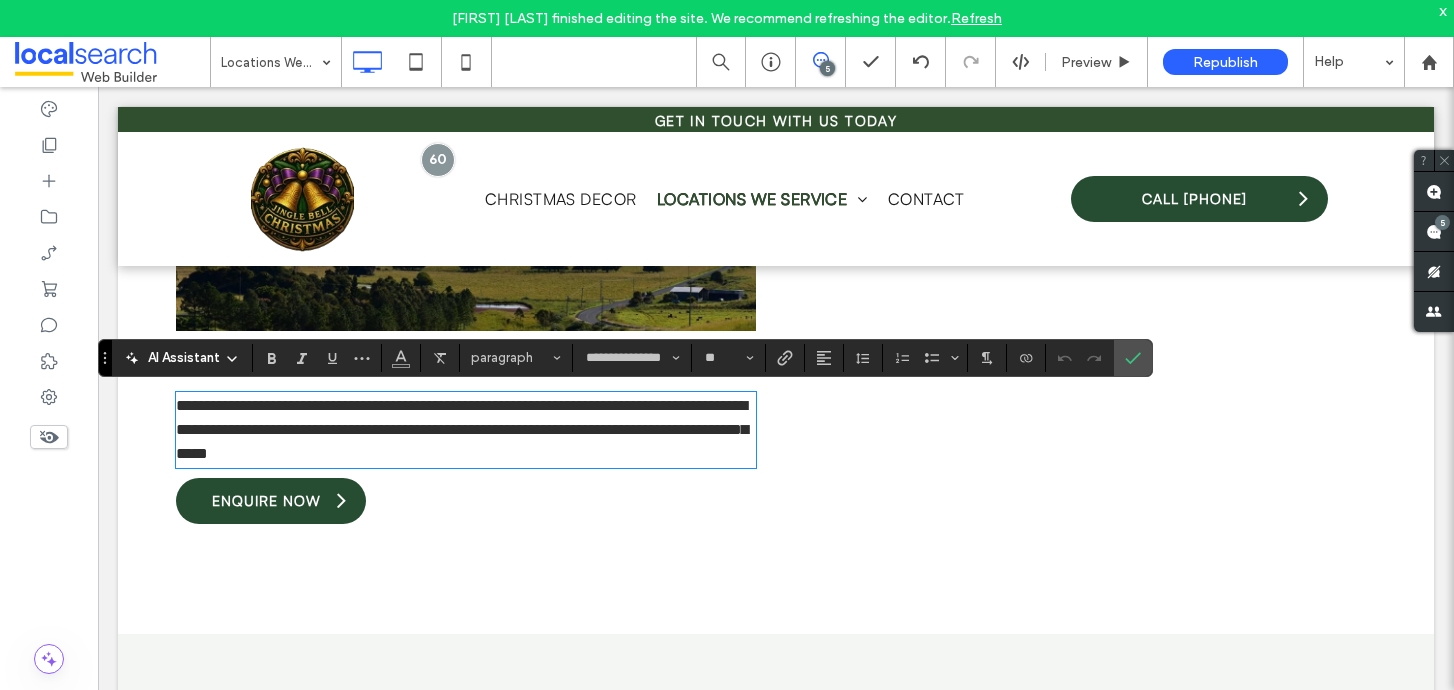 scroll, scrollTop: 0, scrollLeft: 0, axis: both 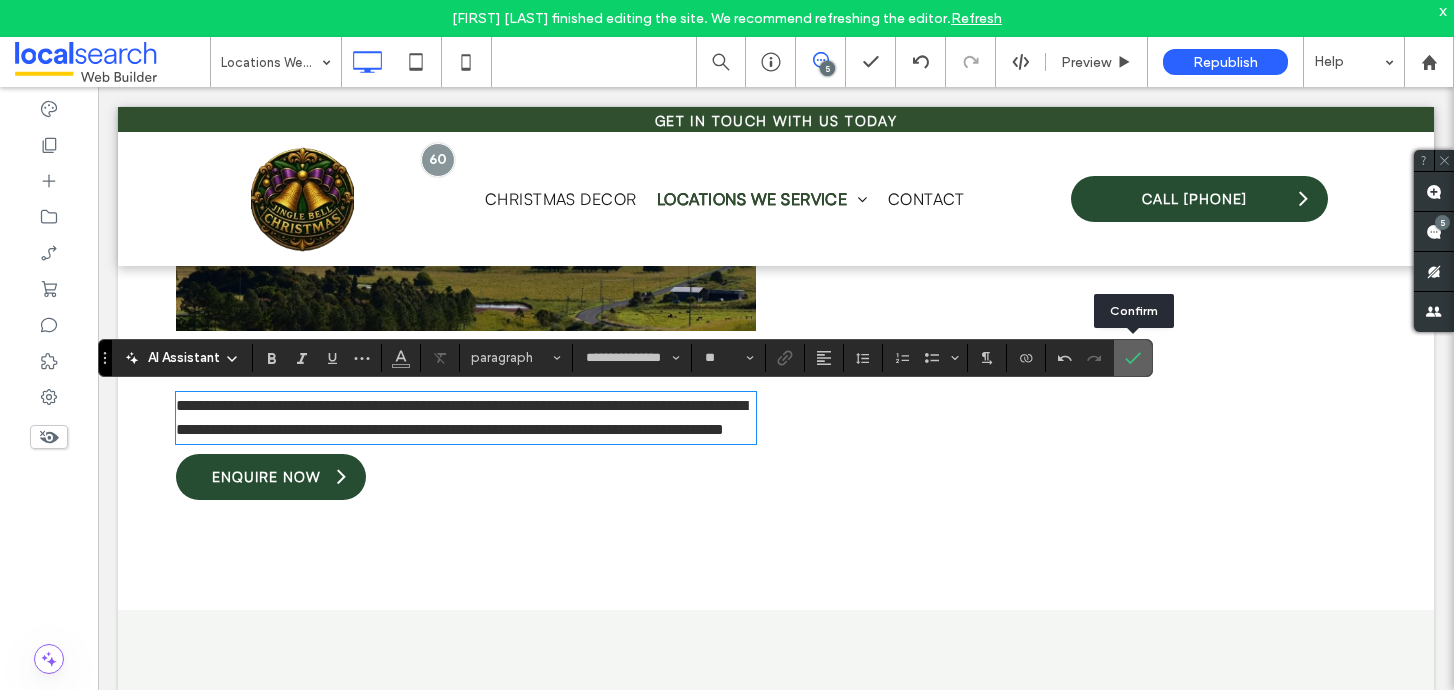 click 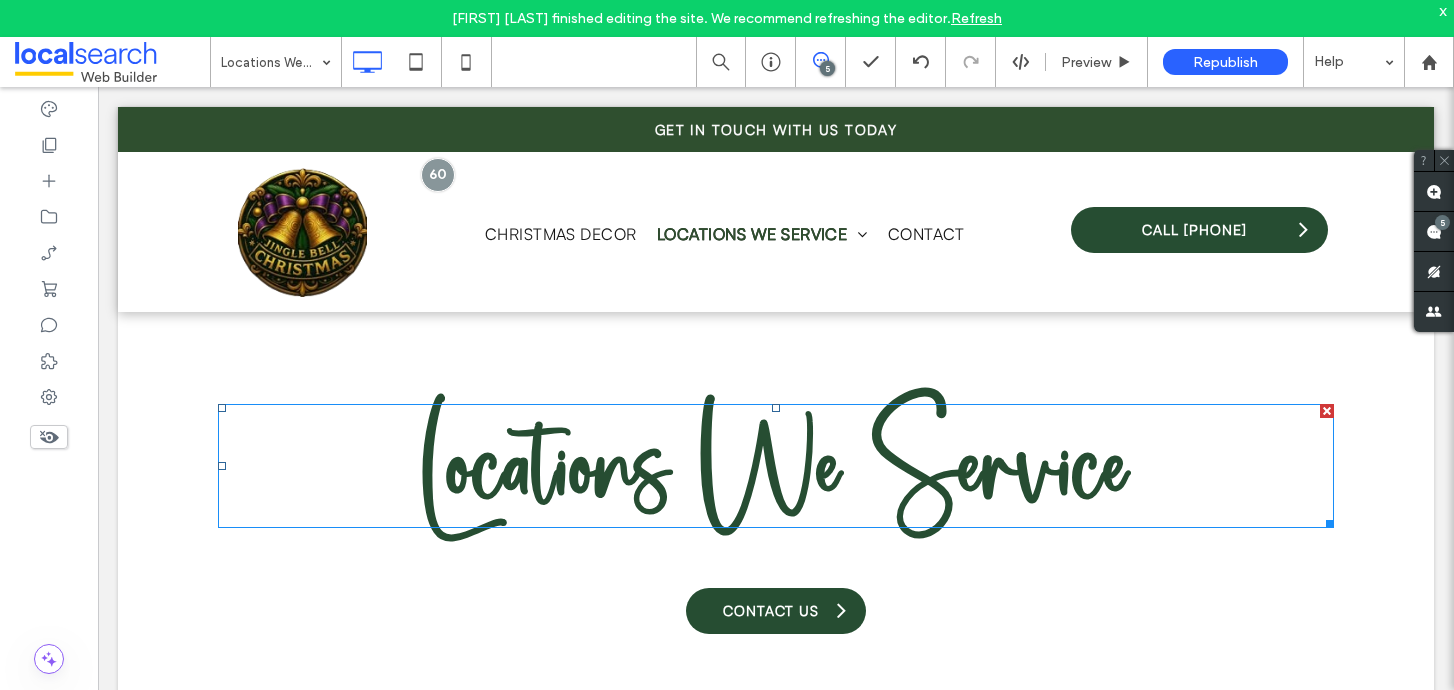 scroll, scrollTop: 0, scrollLeft: 0, axis: both 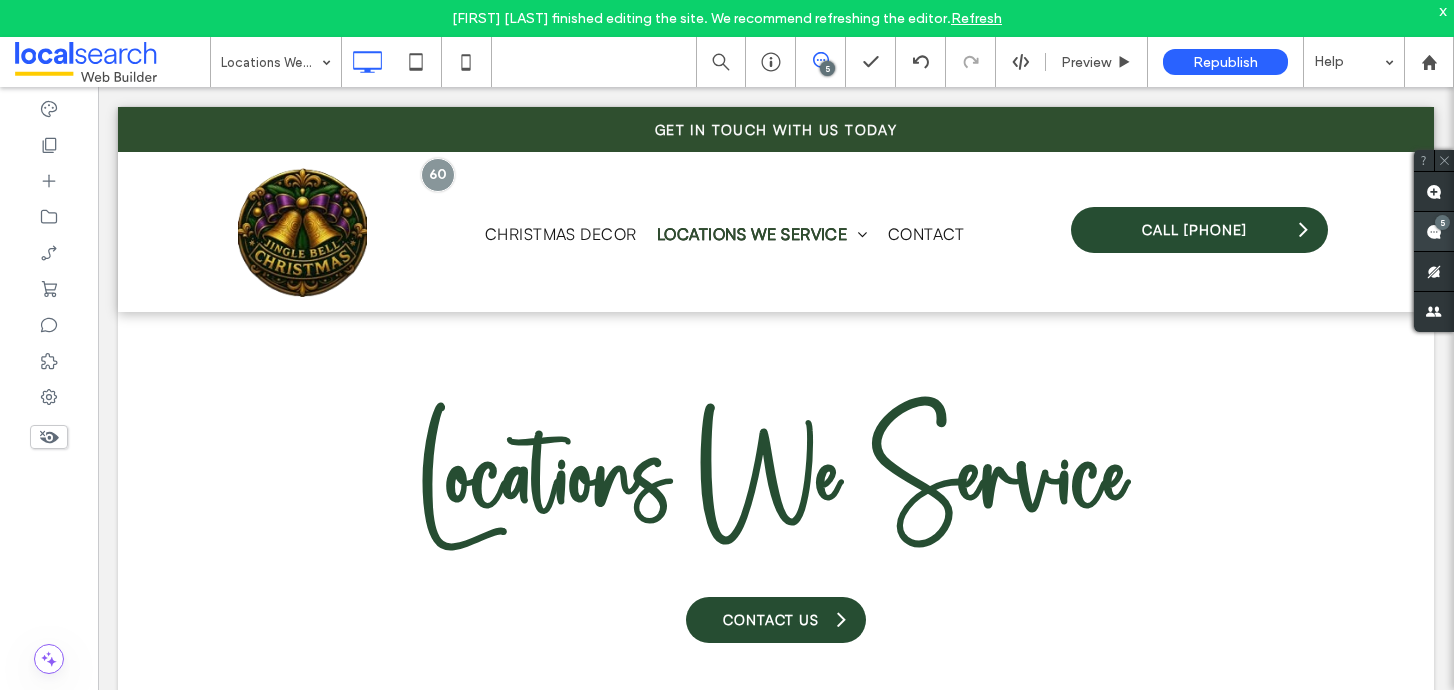 click 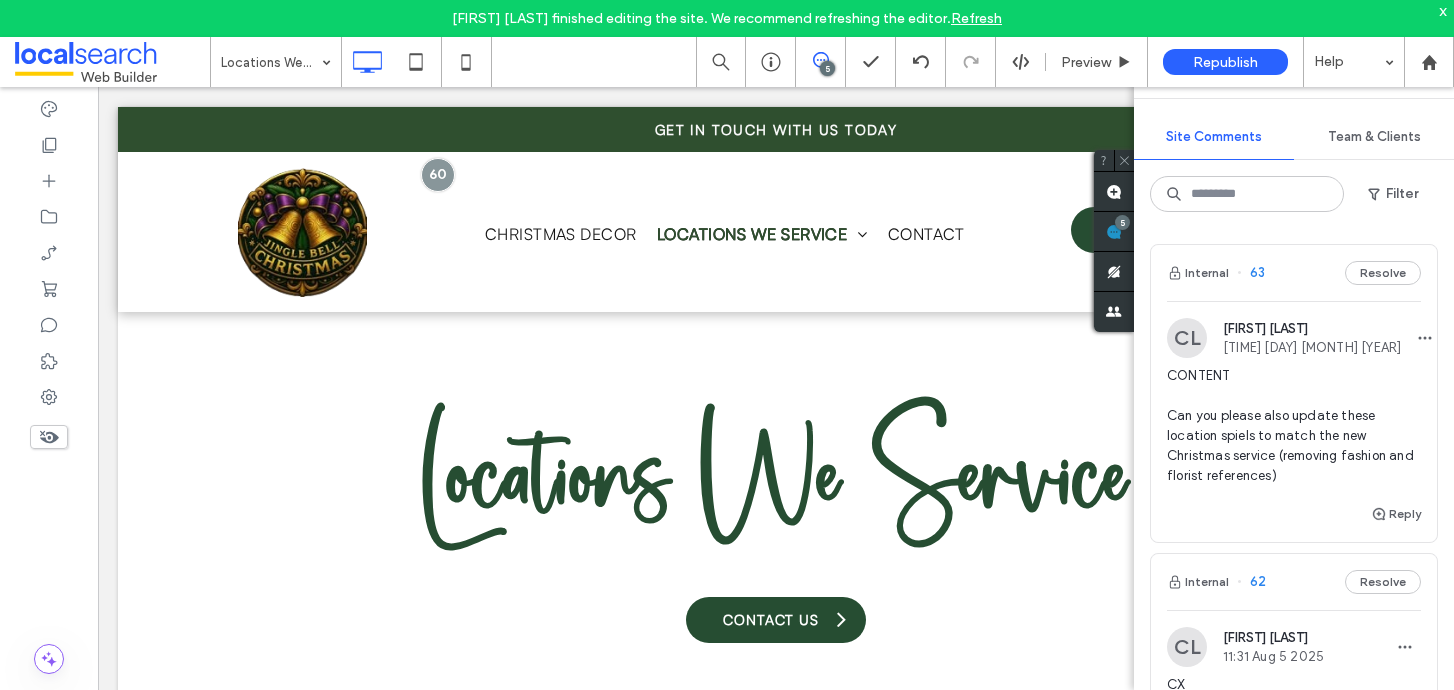 scroll, scrollTop: 35, scrollLeft: 0, axis: vertical 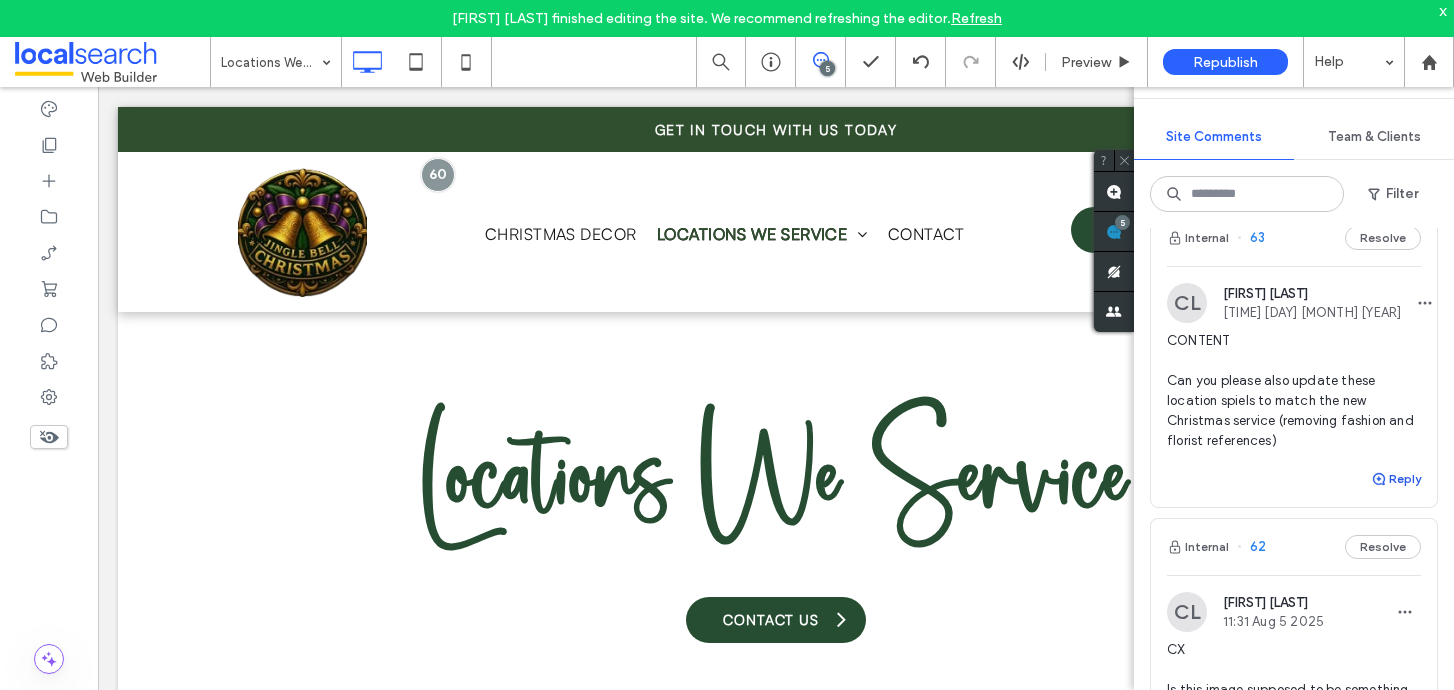 click on "Reply" at bounding box center (1396, 479) 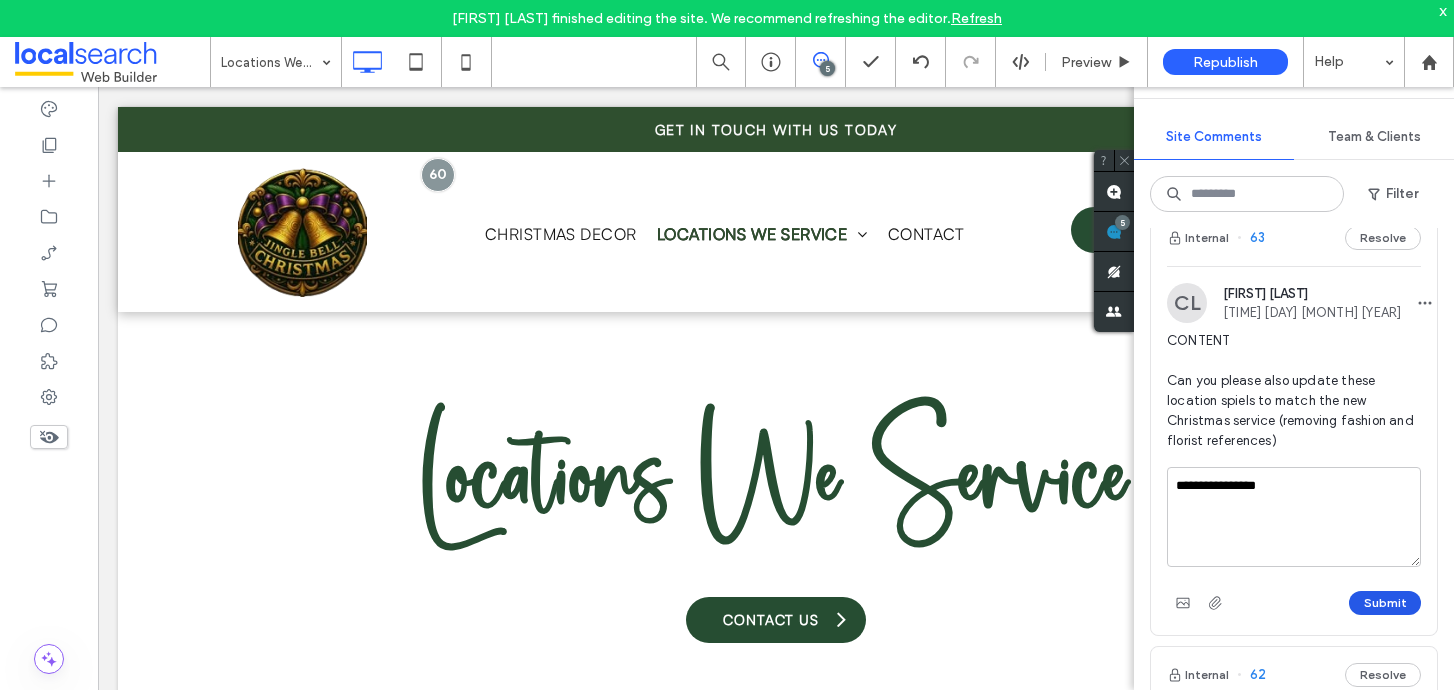 type on "**********" 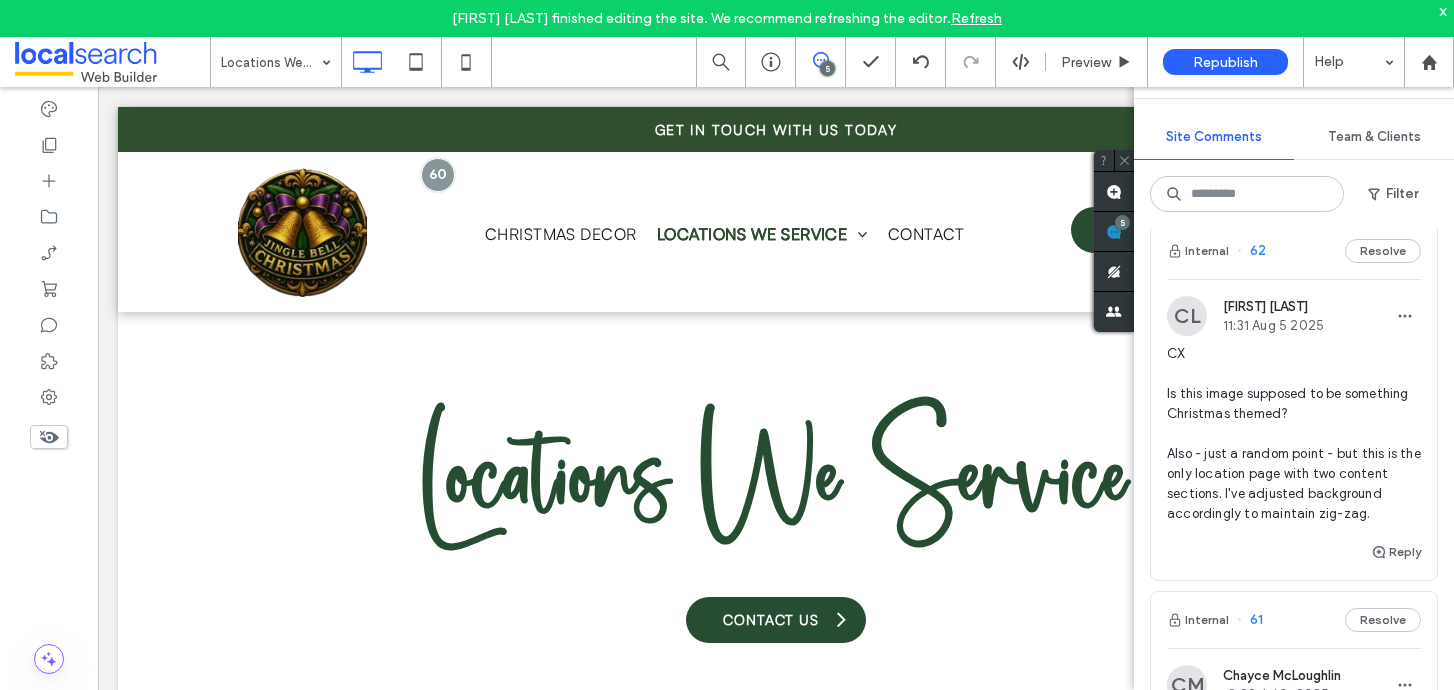 scroll, scrollTop: 0, scrollLeft: 0, axis: both 